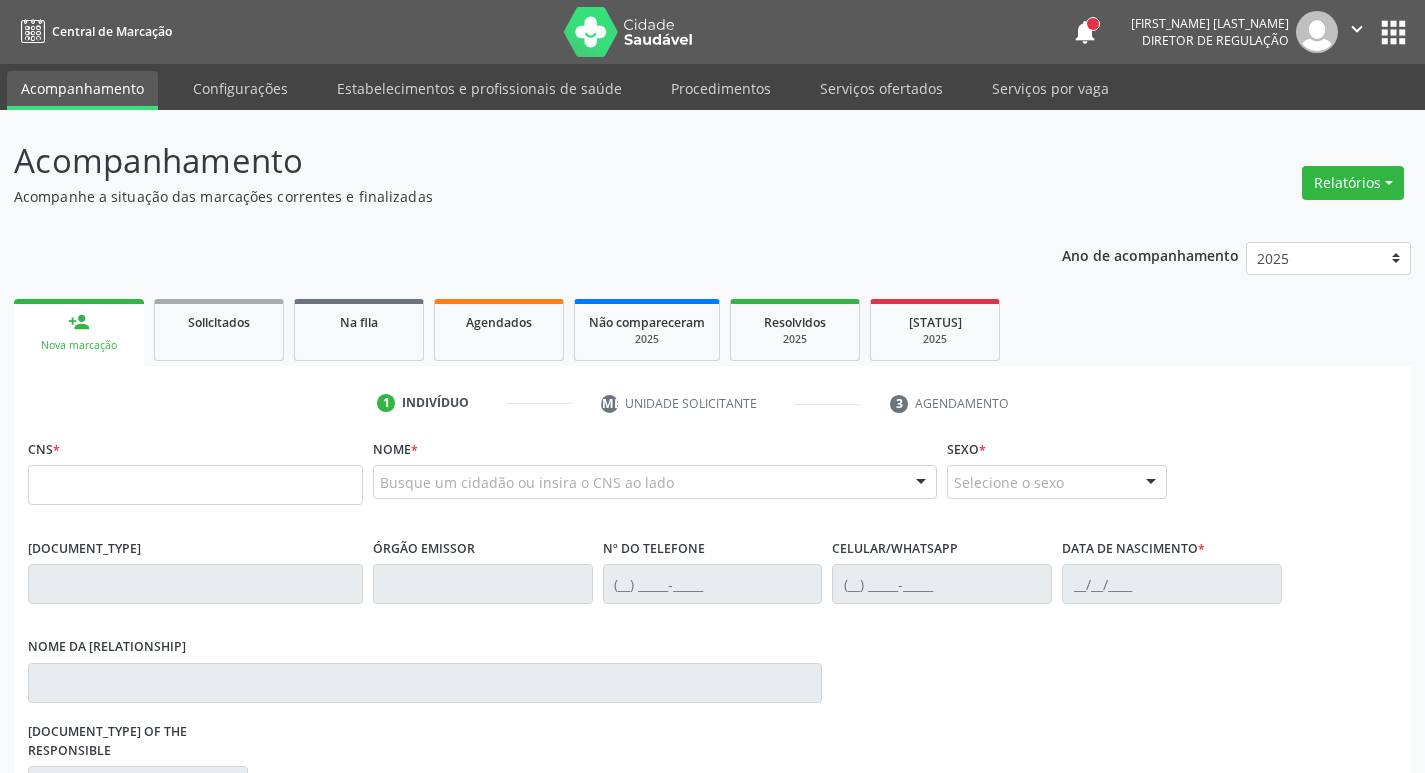 scroll, scrollTop: 0, scrollLeft: 0, axis: both 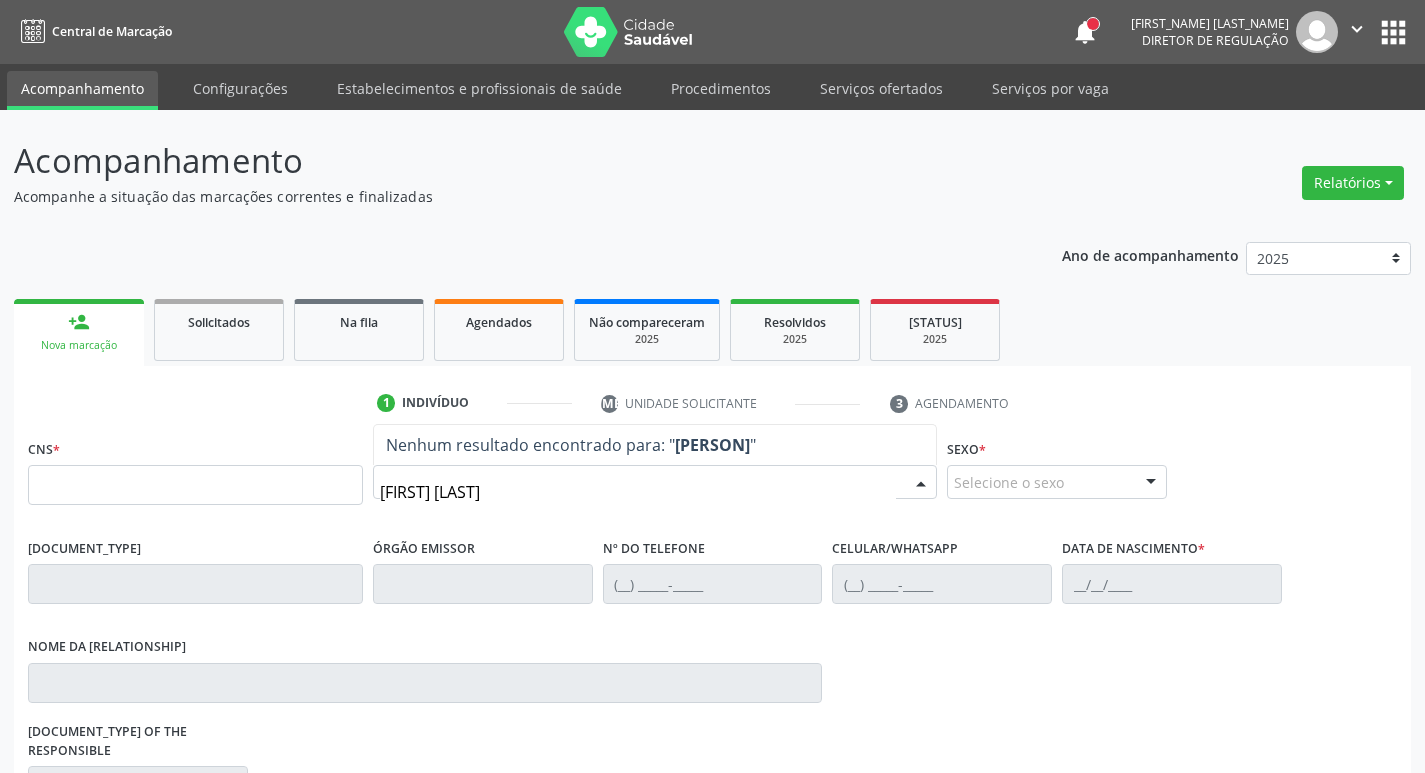 type on "[PERSON]" 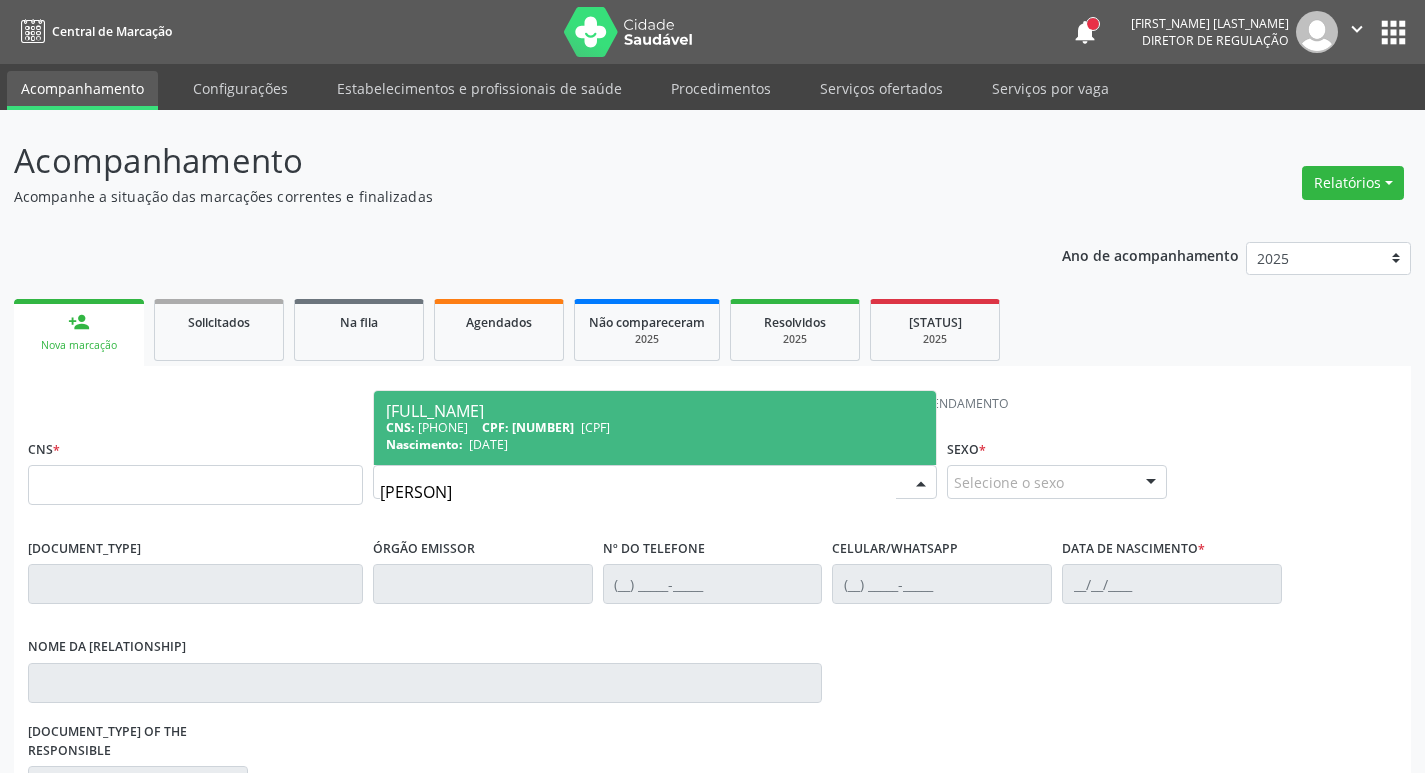 click on "Nascimento:
[DATE]" at bounding box center (655, 444) 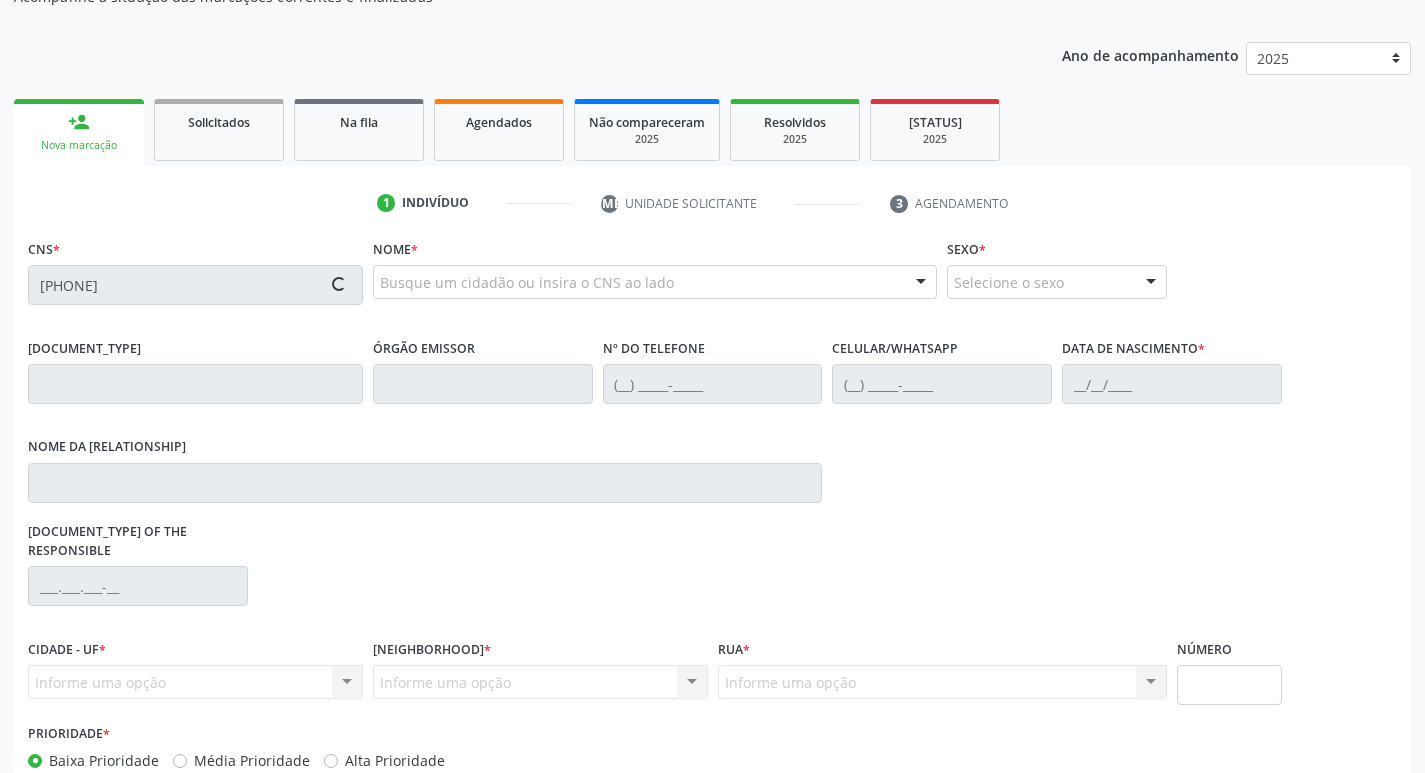 scroll, scrollTop: 297, scrollLeft: 0, axis: vertical 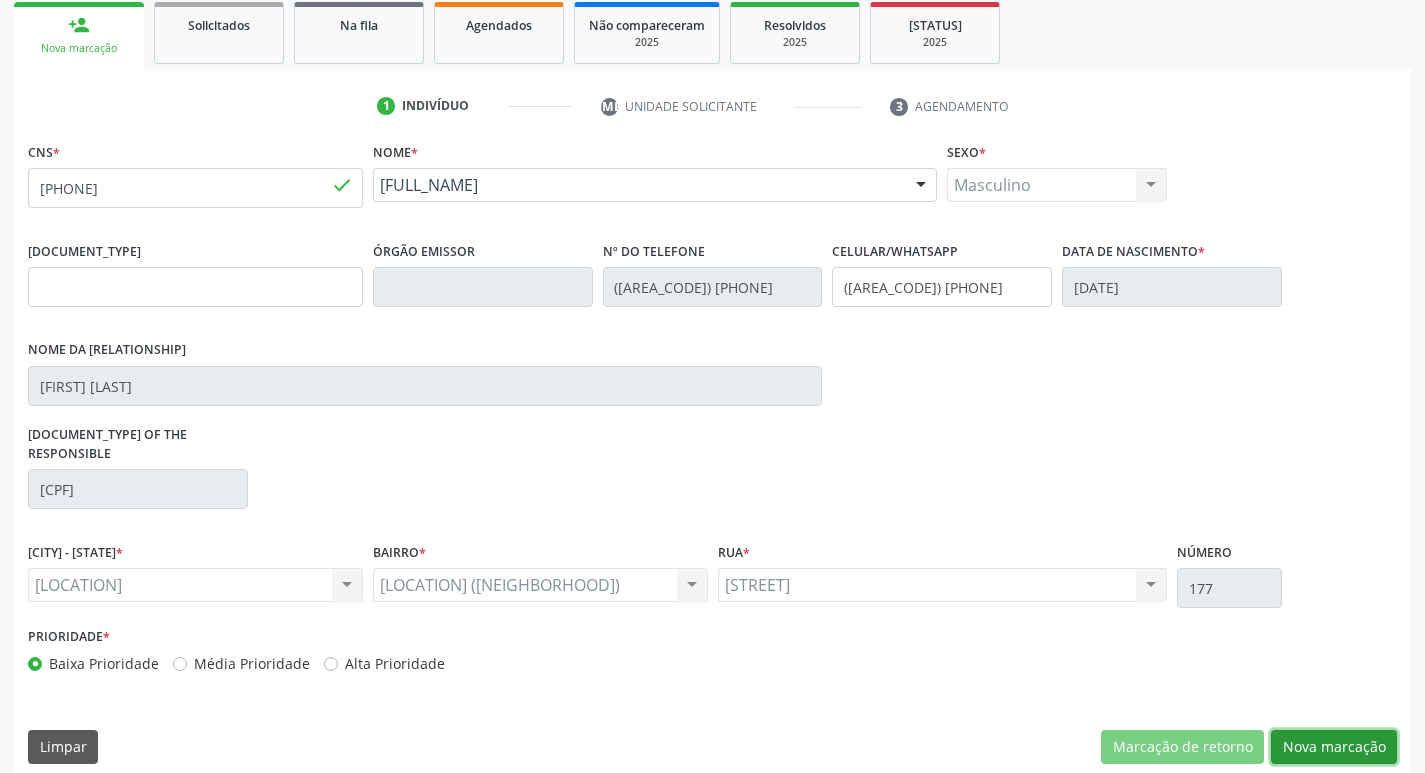click on "Nova marcação" at bounding box center [1182, 747] 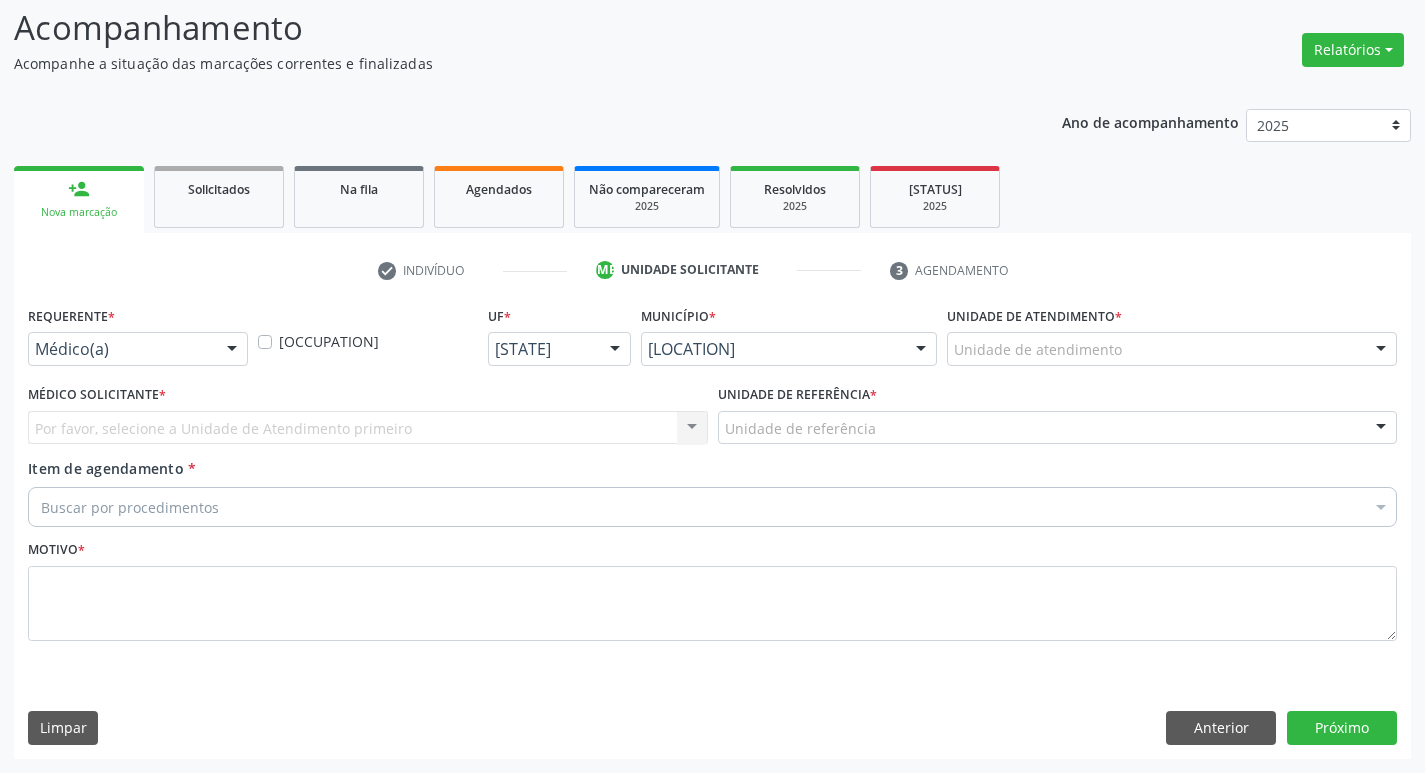 scroll, scrollTop: 133, scrollLeft: 0, axis: vertical 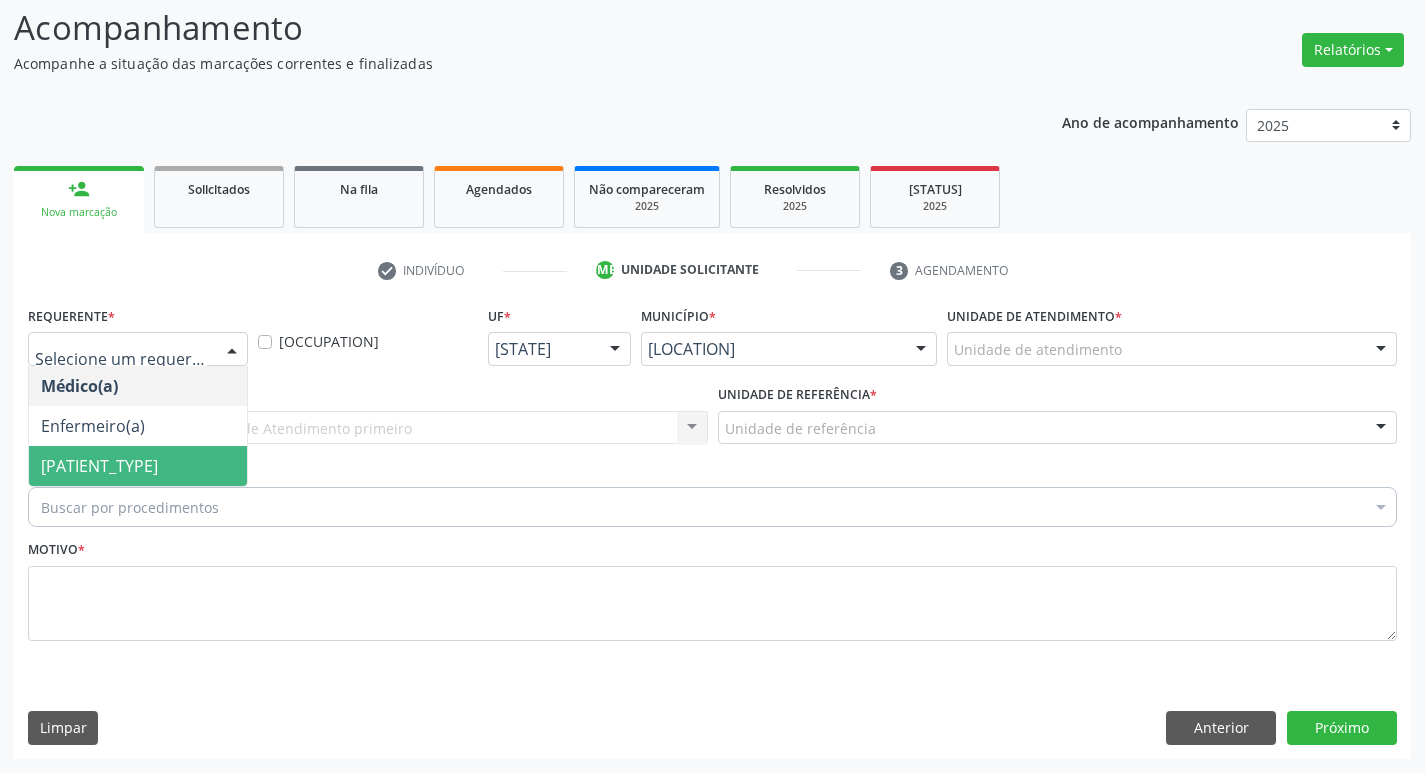 click on "[PATIENT_TYPE]" at bounding box center (138, 466) 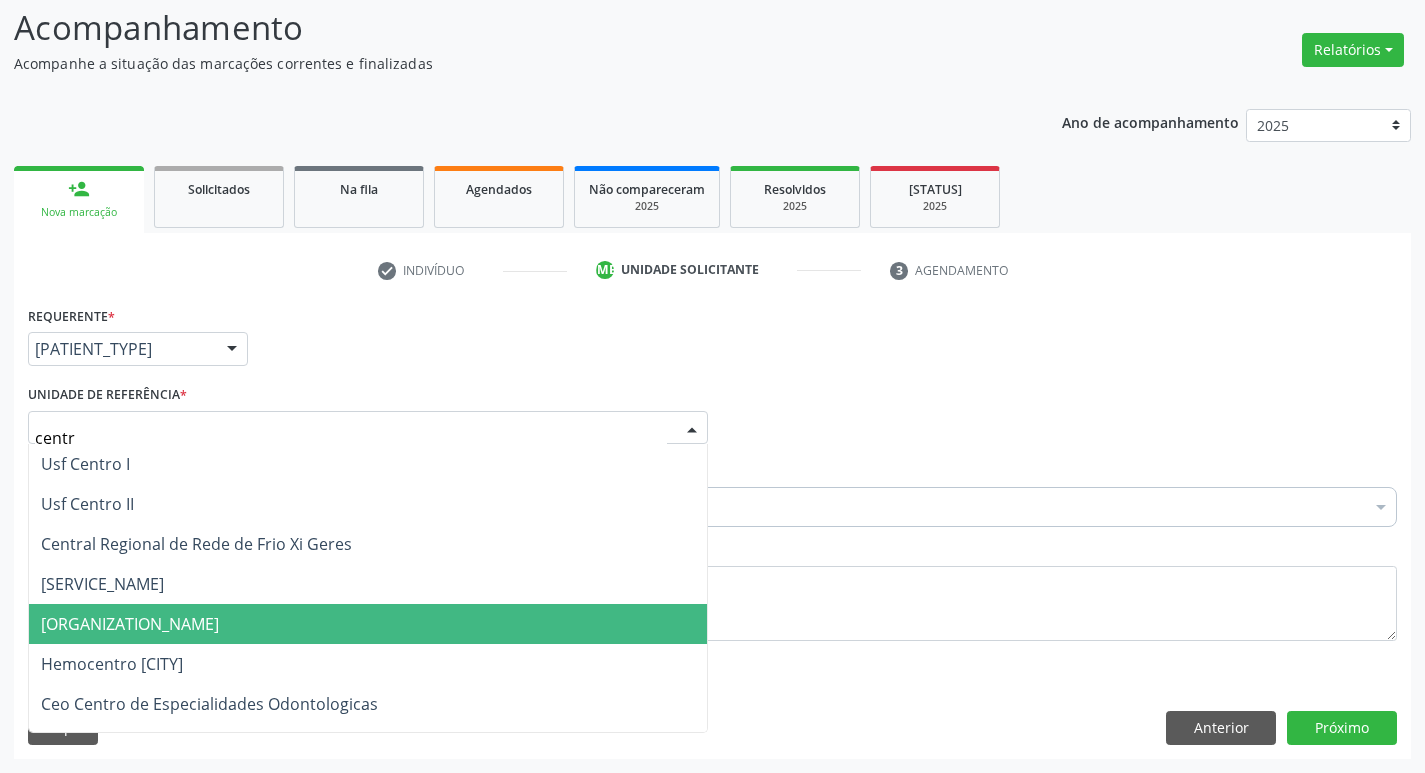 click on "[ORGANIZATION_NAME]" at bounding box center (368, 624) 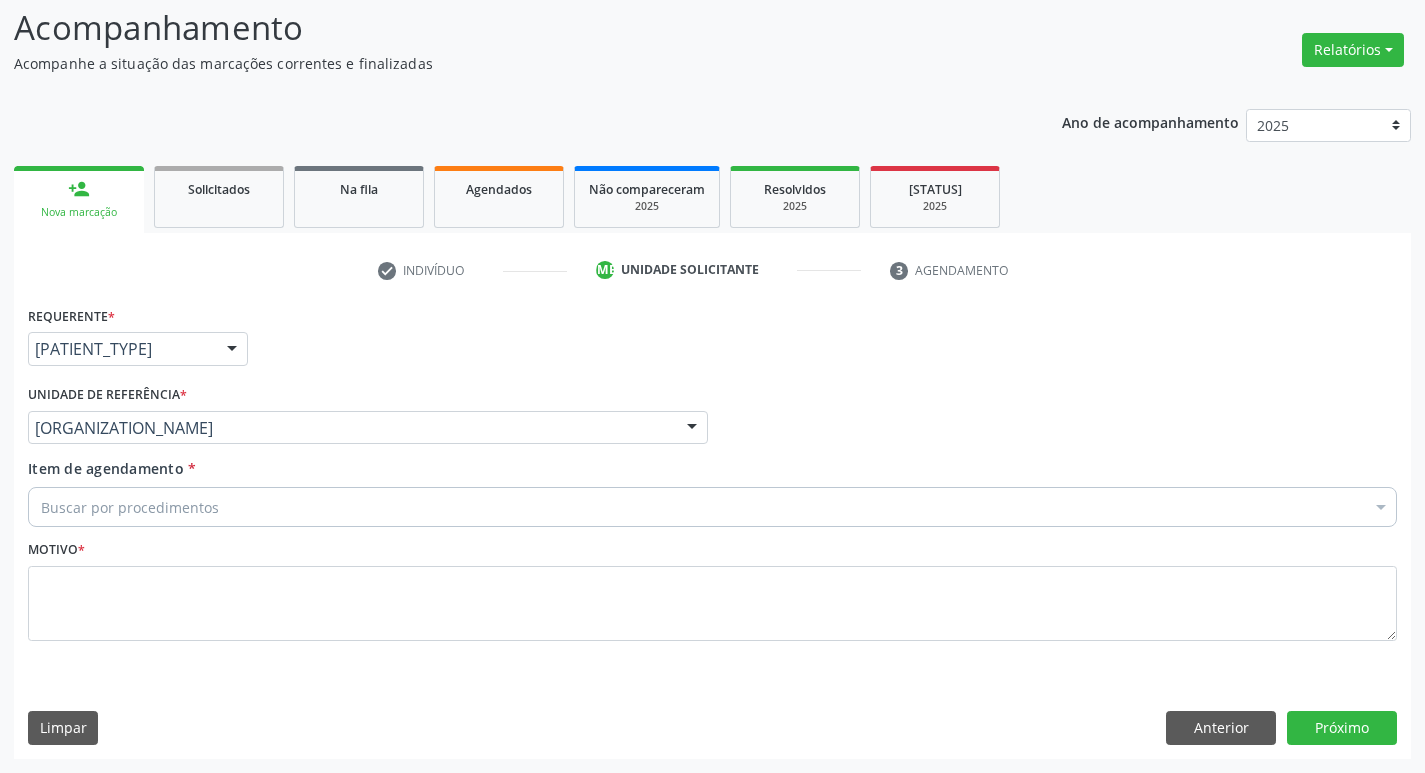click on "Buscar por procedimentos" at bounding box center (712, 507) 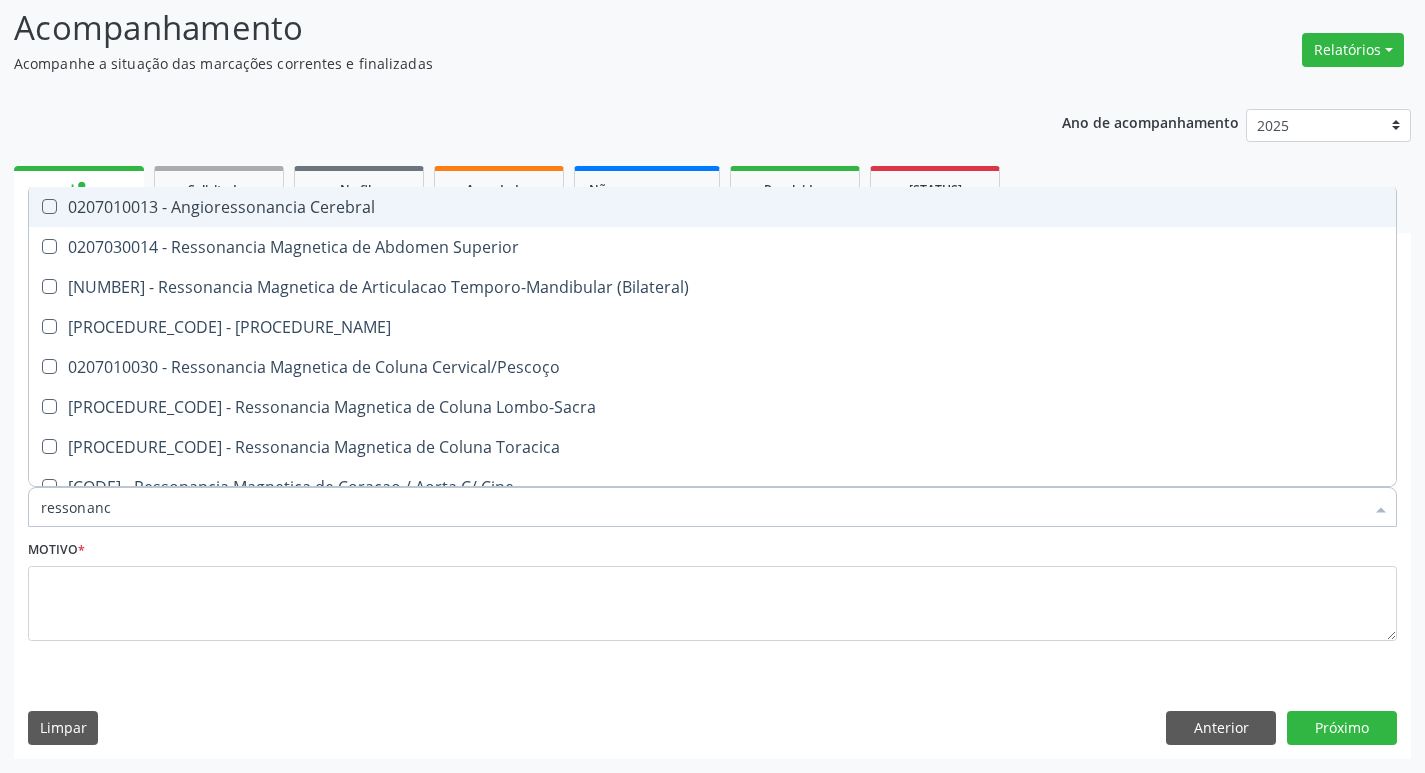 type on "ressonanci" 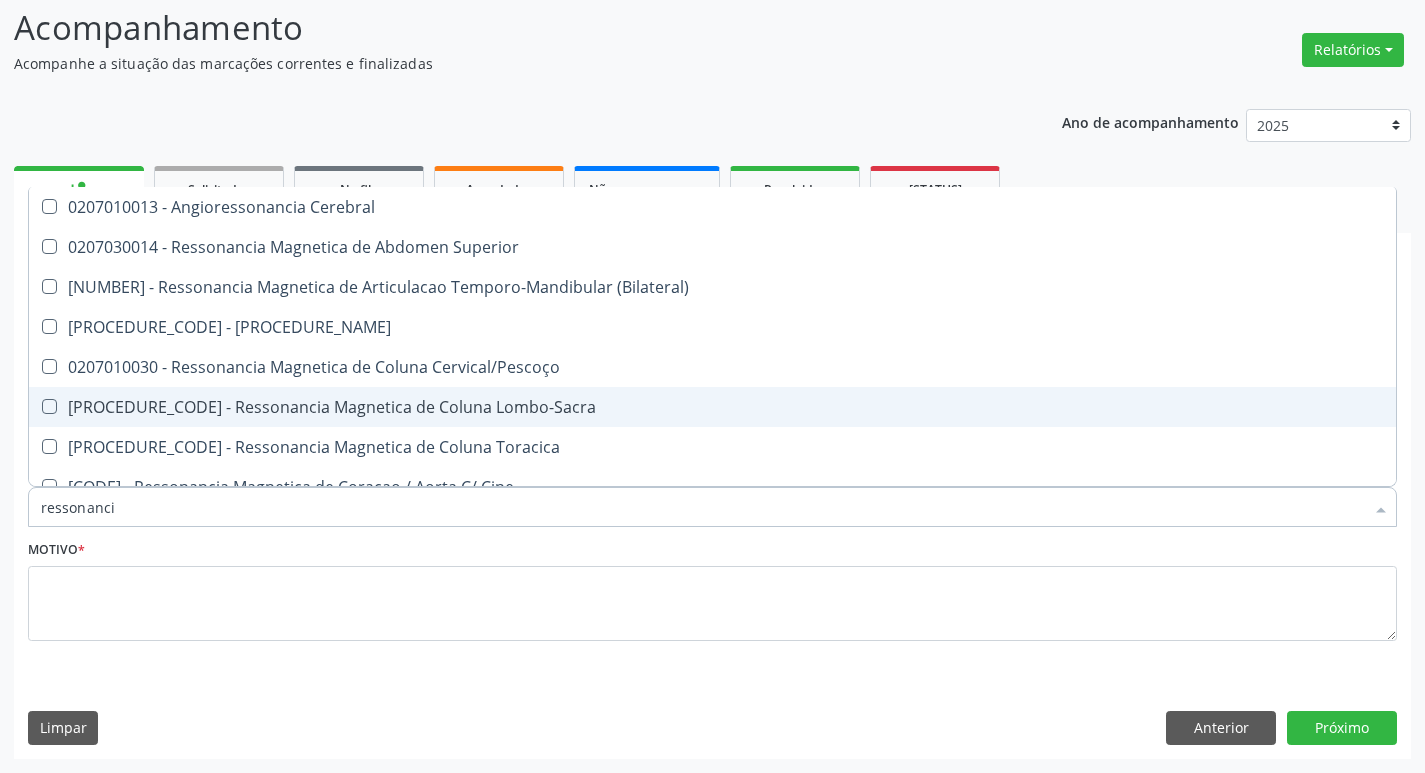 click at bounding box center [49, 406] 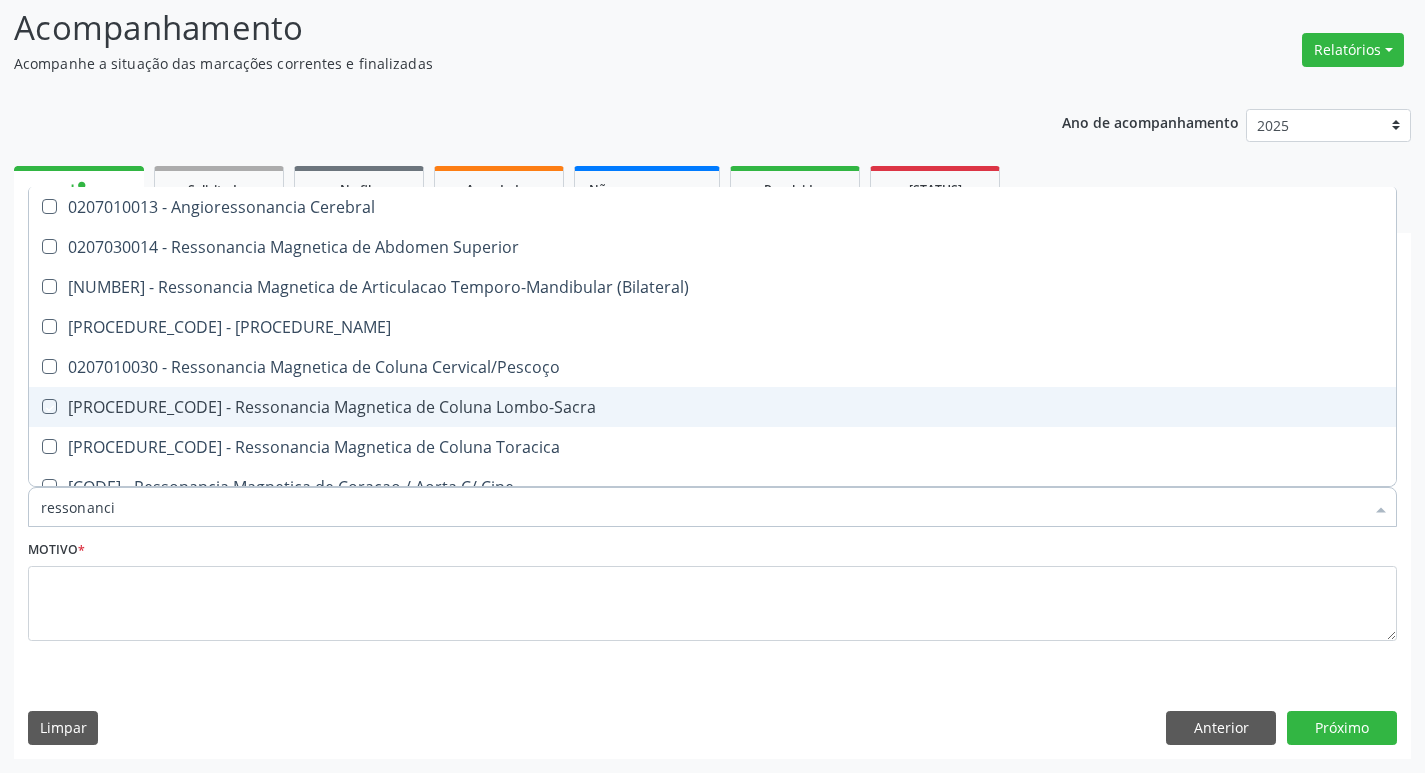click at bounding box center (35, 406) 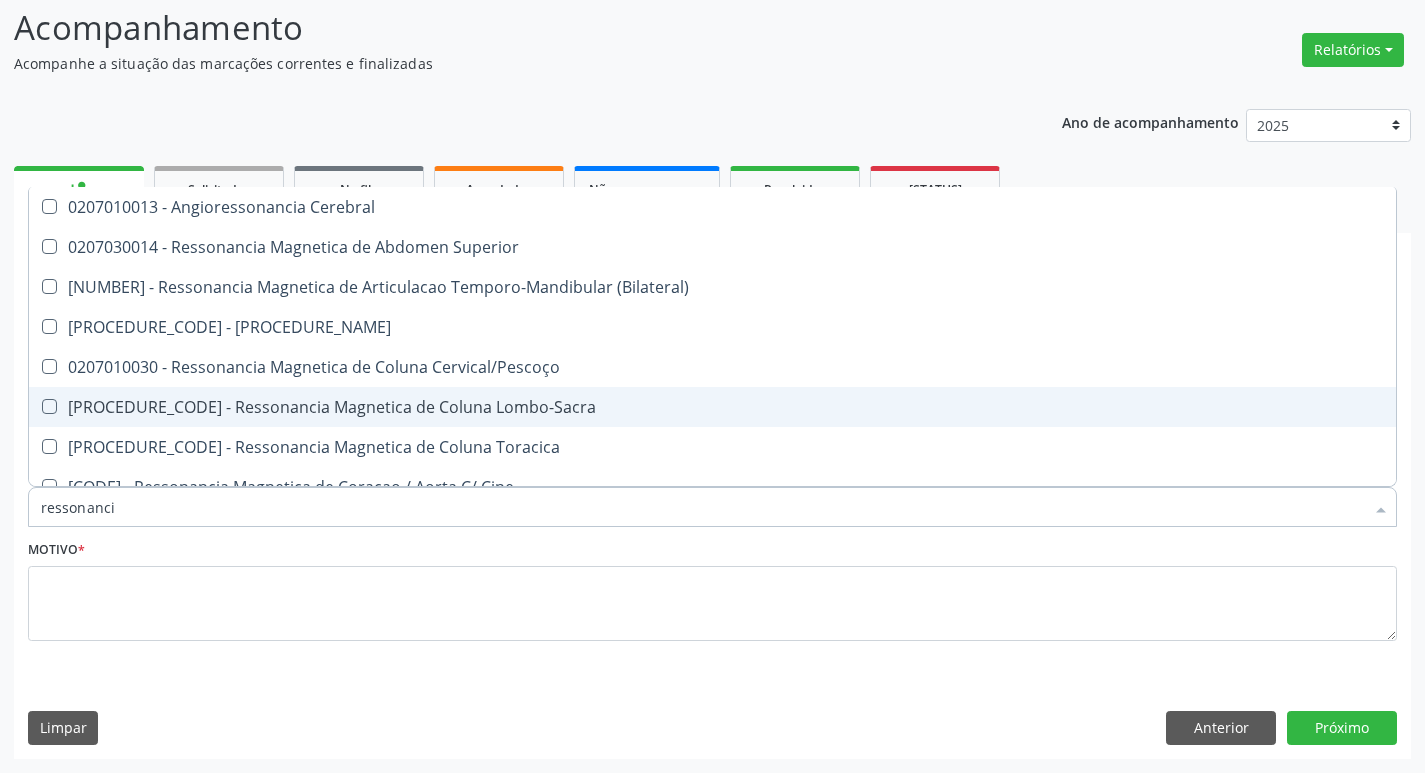 checkbox on "true" 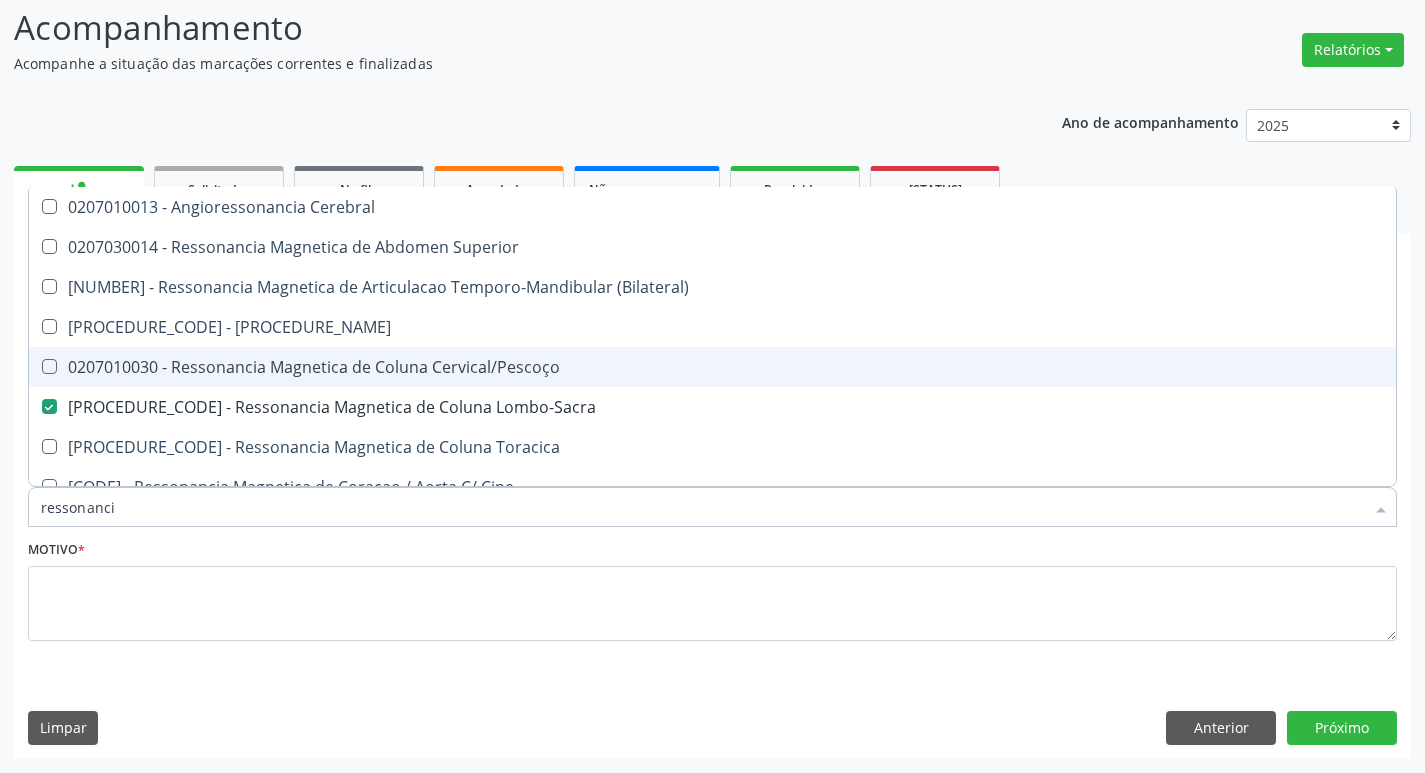 click at bounding box center (49, 366) 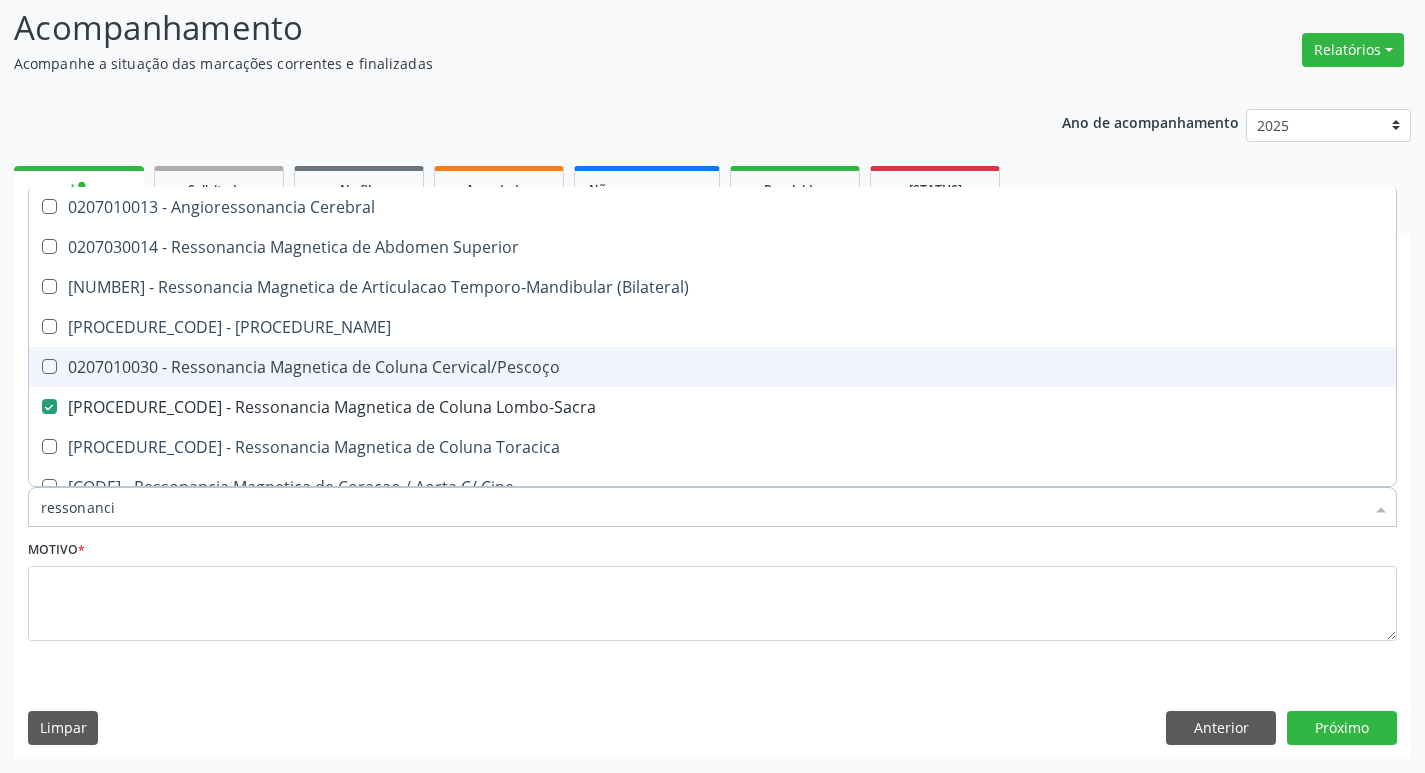 click at bounding box center [35, 366] 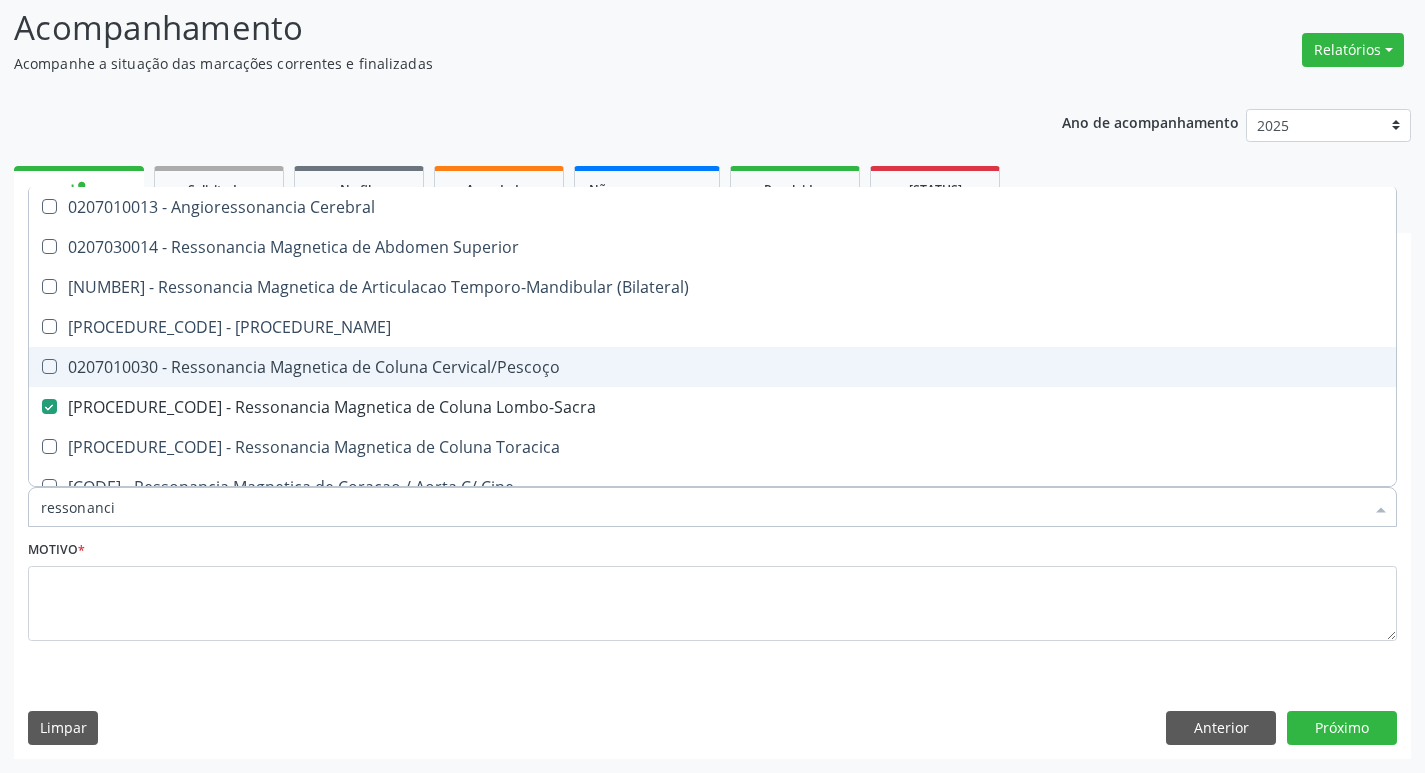 checkbox on "true" 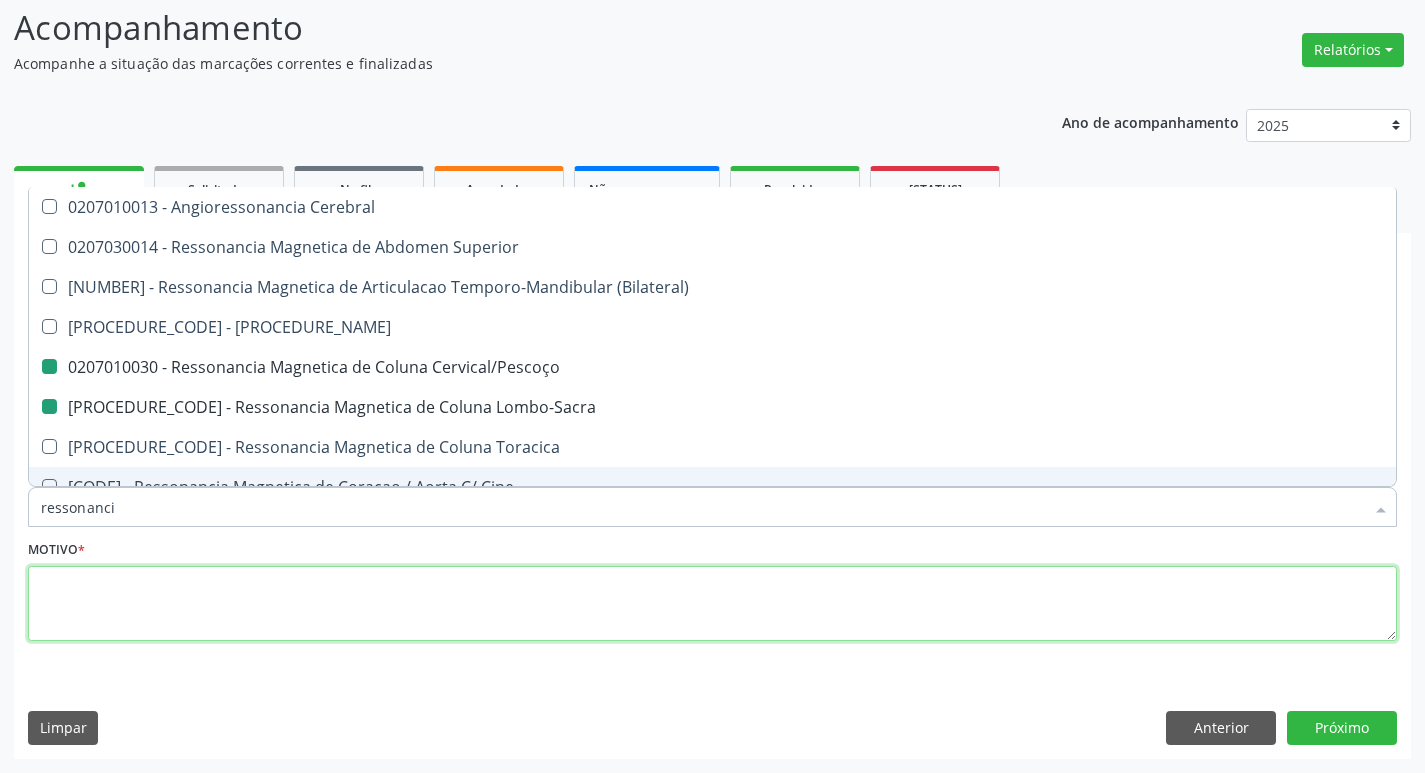 click at bounding box center [712, 604] 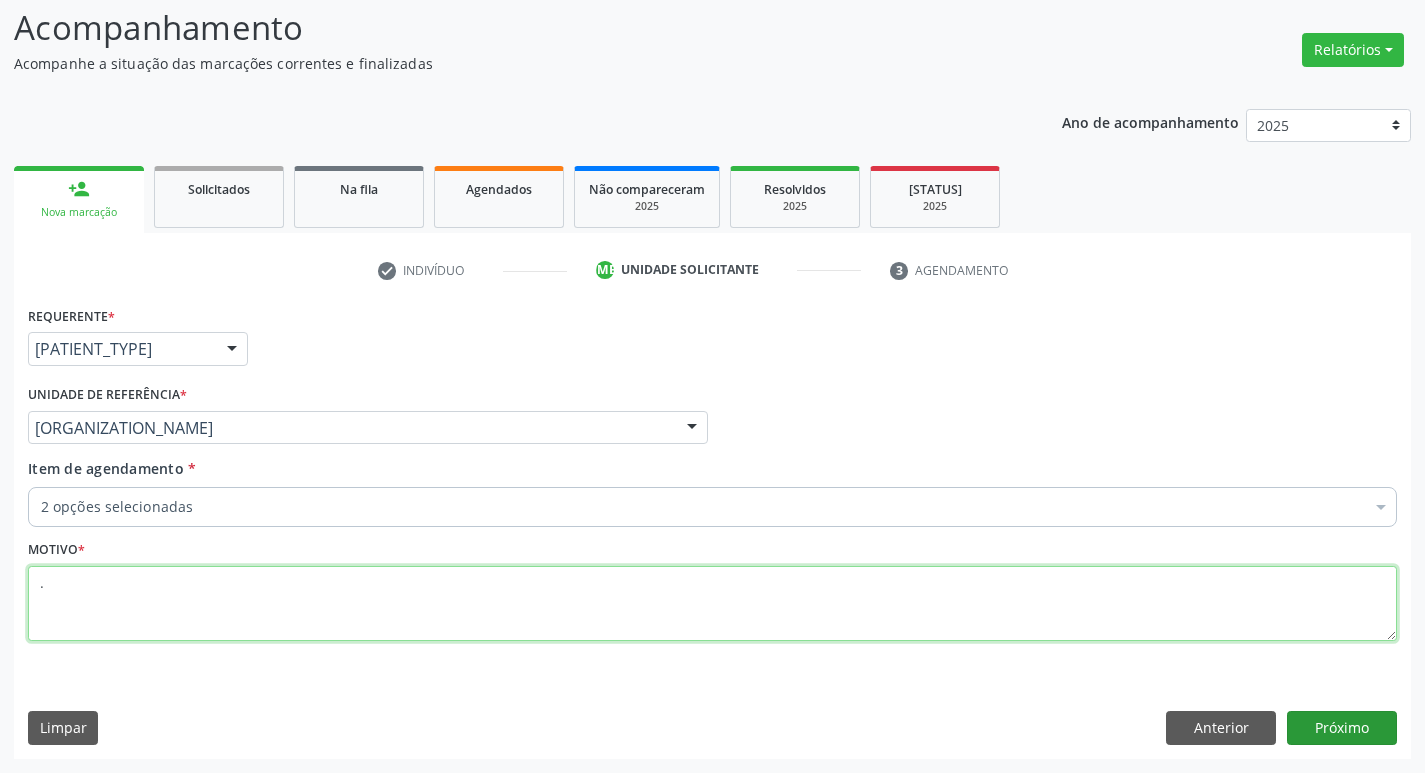 type on "." 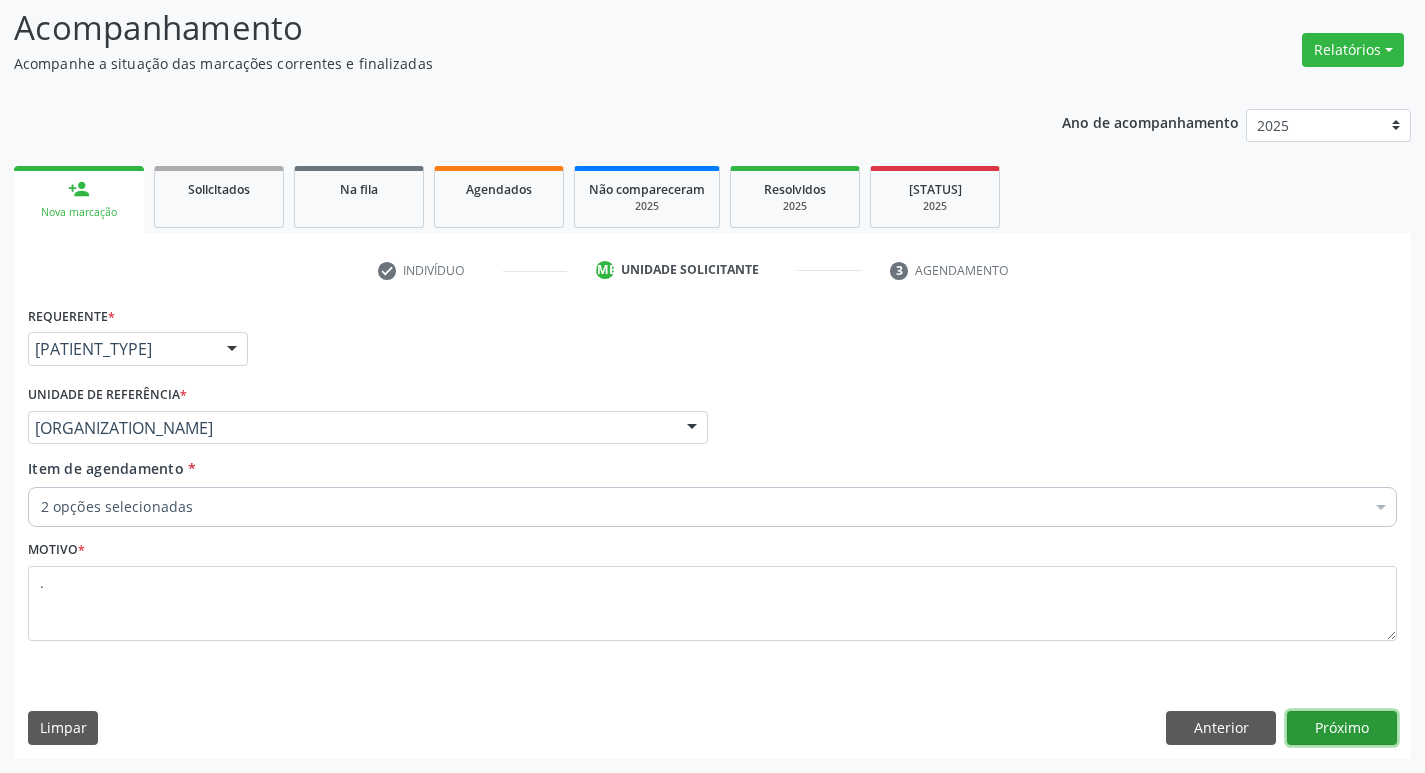 click on "Próximo" at bounding box center [1342, 728] 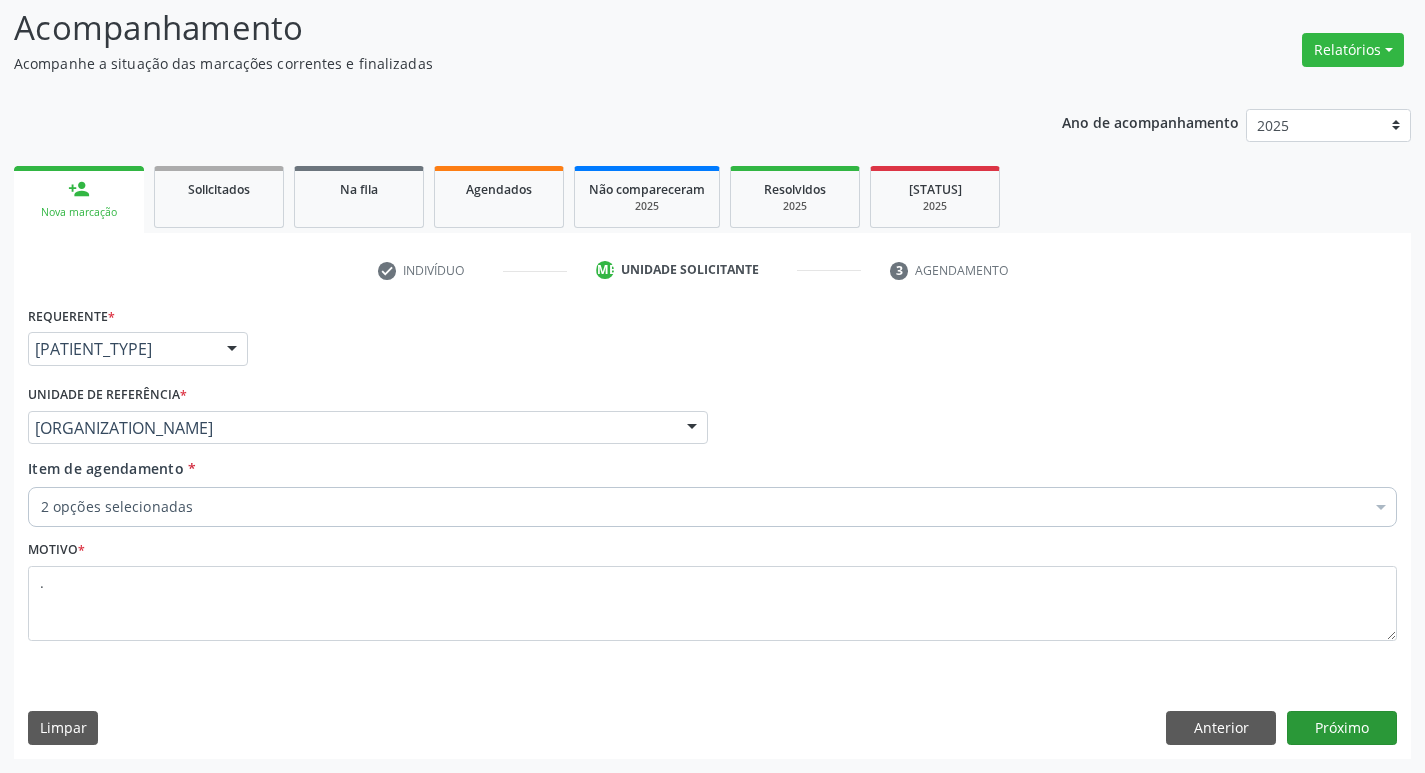 scroll, scrollTop: 118, scrollLeft: 0, axis: vertical 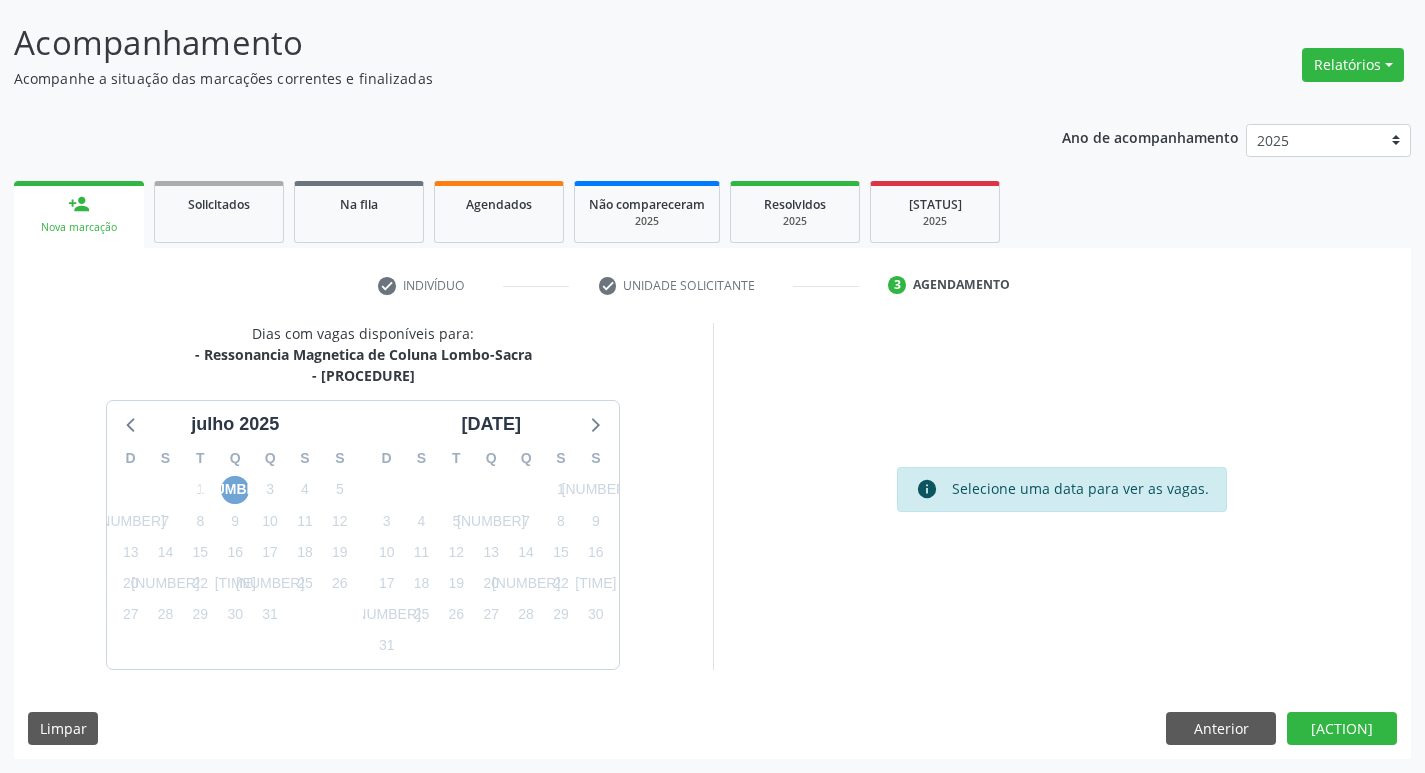 click on "[NUMBER]" at bounding box center [235, 490] 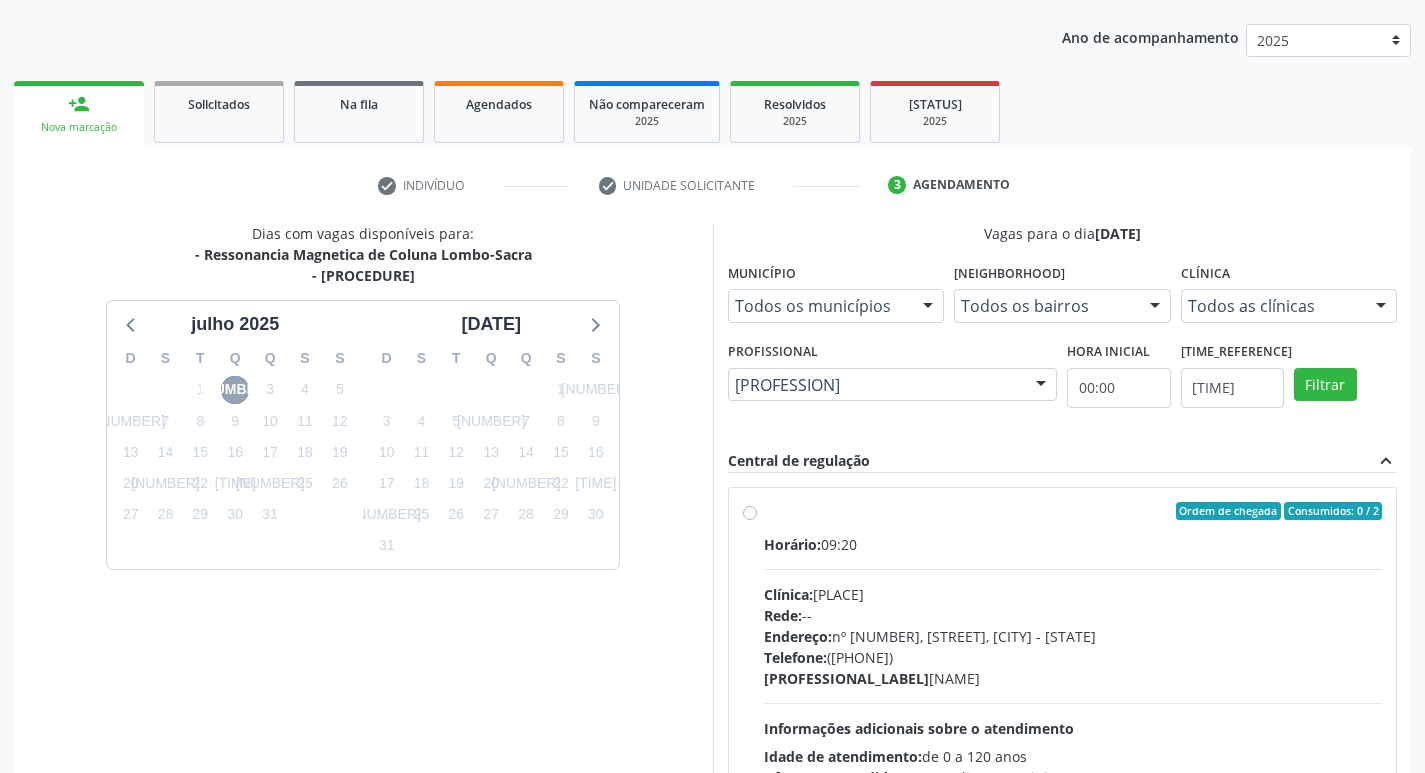 scroll, scrollTop: 318, scrollLeft: 0, axis: vertical 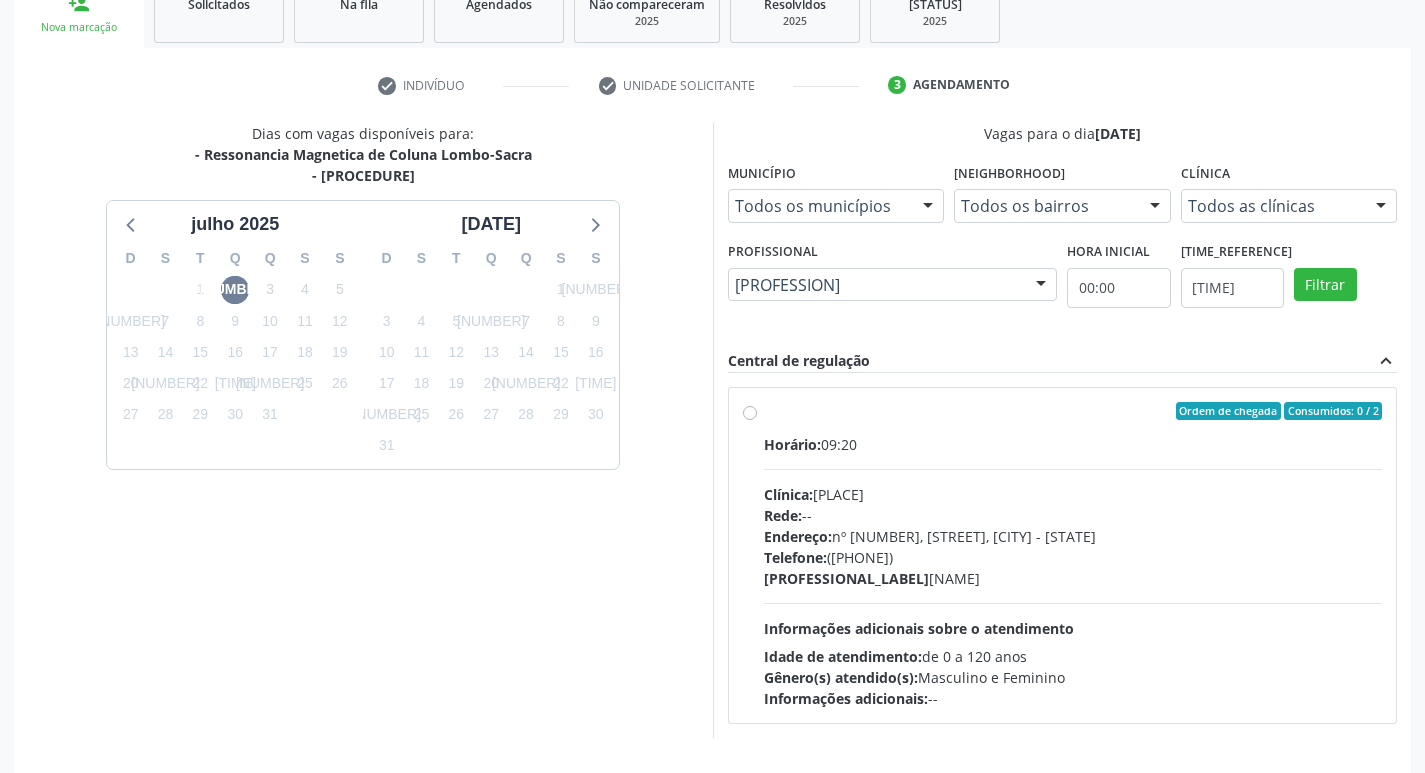 click on "Ordem de chegada
Consumidos: 0 / 2
Horário:   09:20
Clínica:  Hospital Santa Marta
Rede:
--
Endereço:   nº 980, Centro, [CITY] - [STATE]
Telefone:   ([PHONE])
Profissional:
[NAME]
Informações adicionais sobre o atendimento
Idade de atendimento:
de 0 a 120 anos
Gênero(s) atendido(s):
Masculino e Feminino
Informações adicionais:
--" at bounding box center (1063, 555) 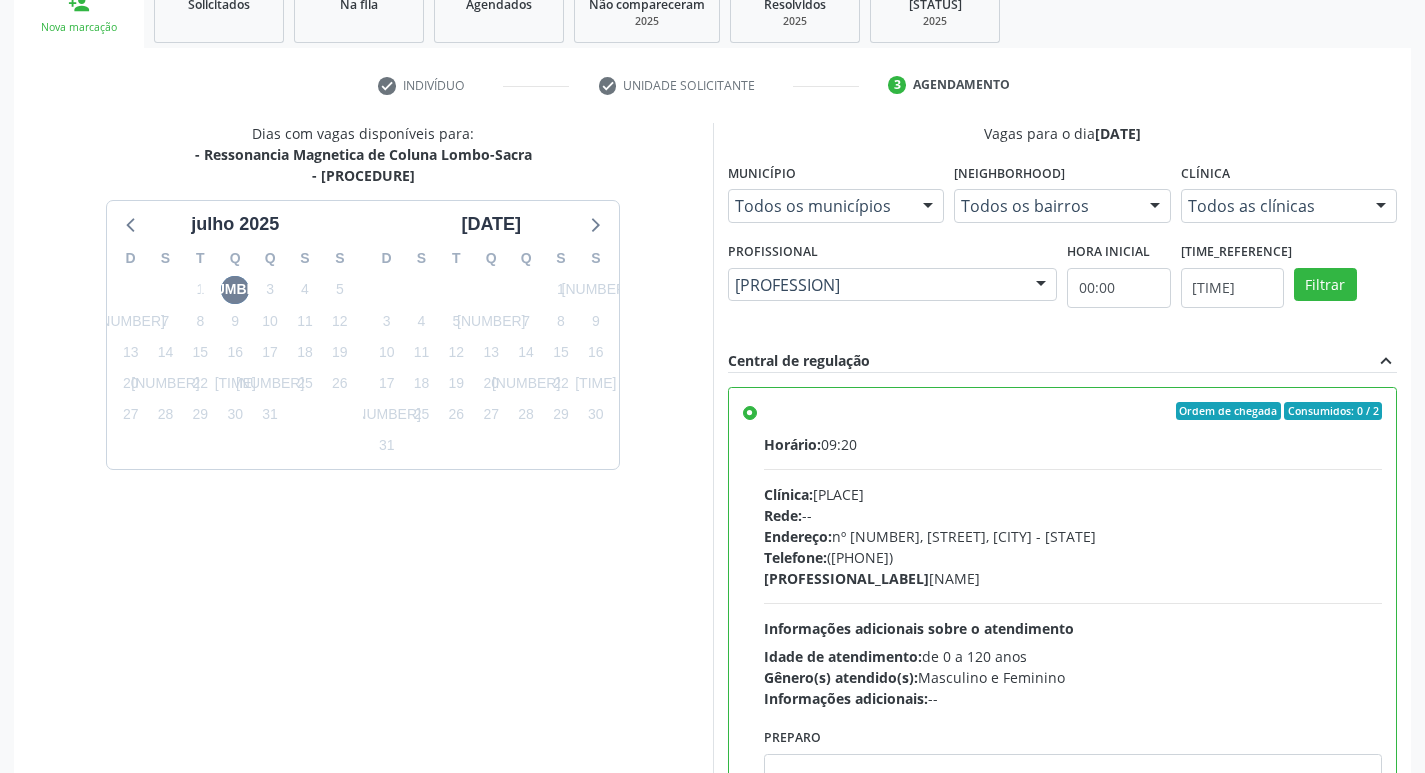 scroll, scrollTop: 422, scrollLeft: 0, axis: vertical 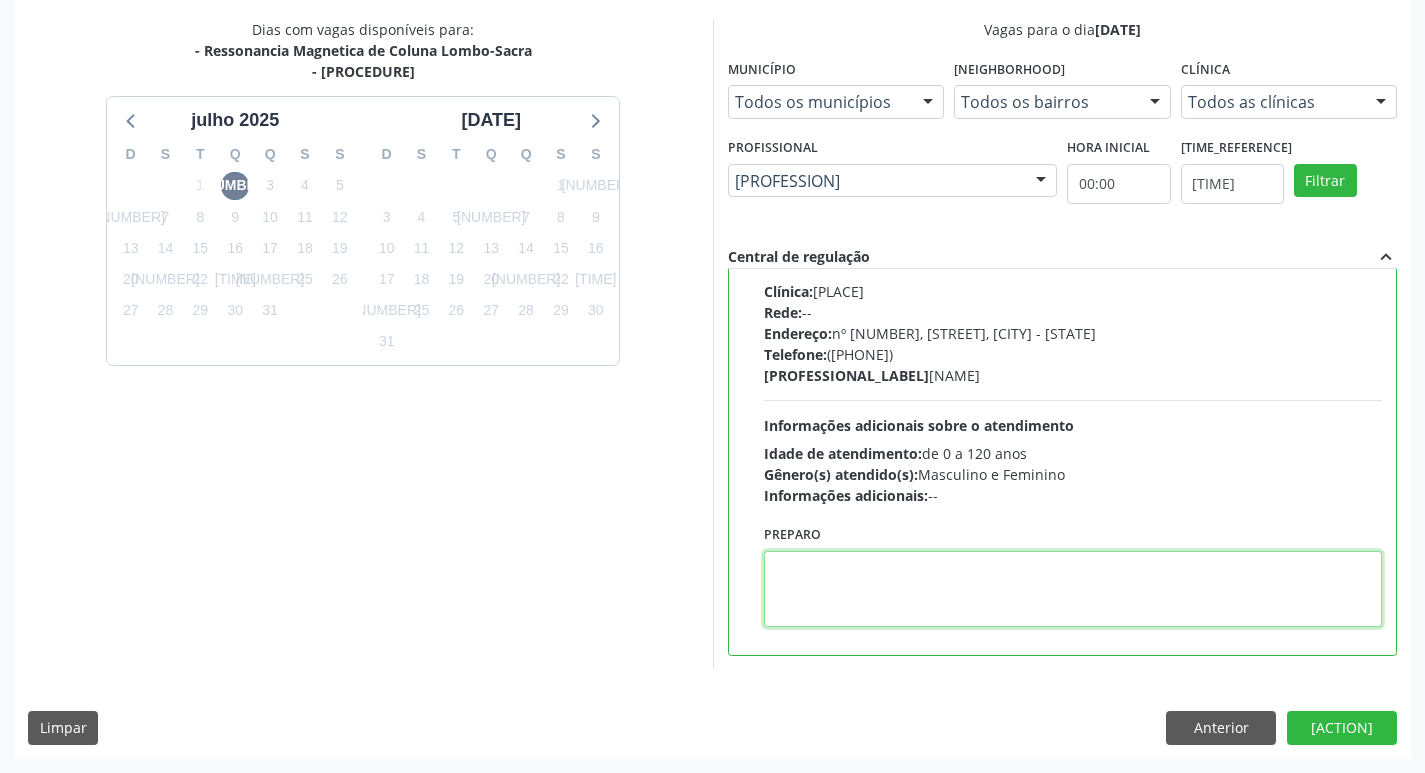 click at bounding box center [1073, 589] 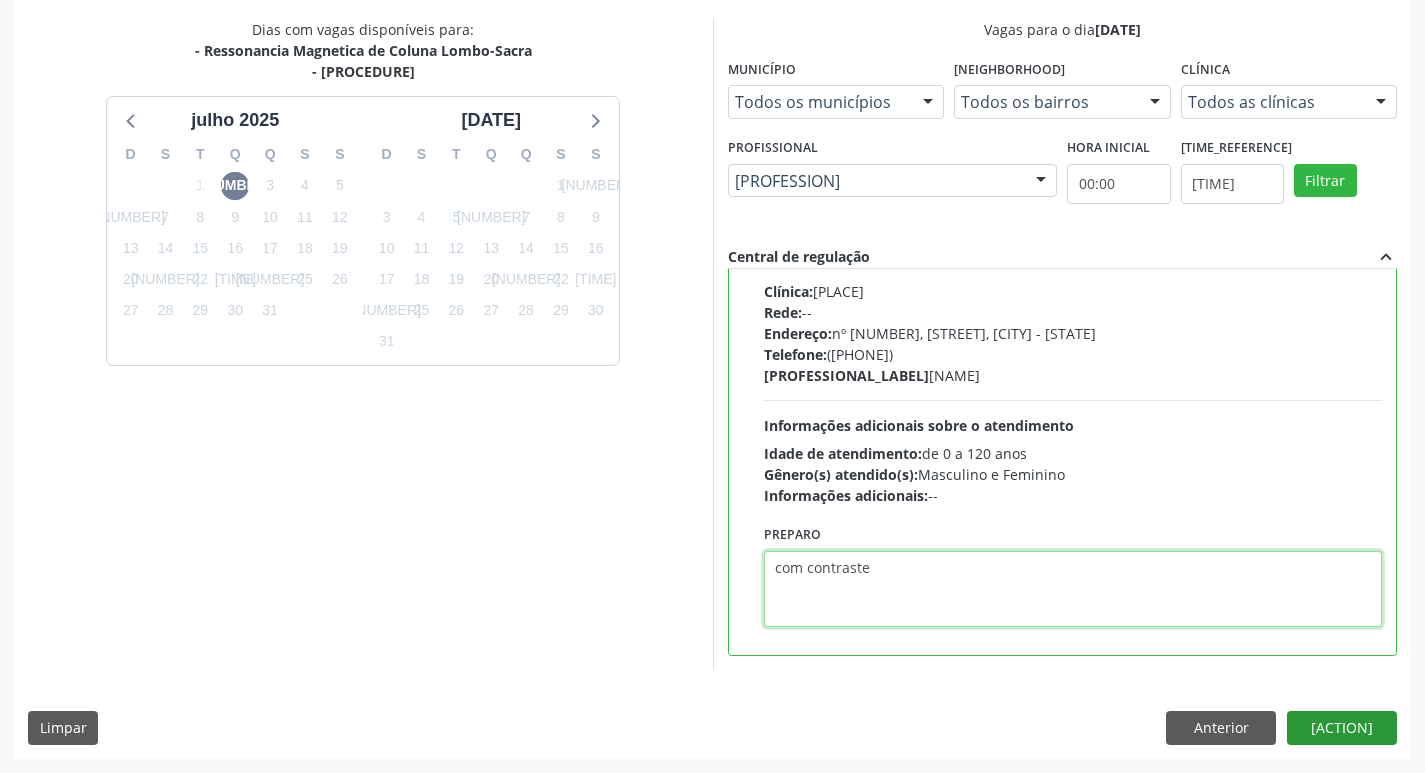 type on "com contraste" 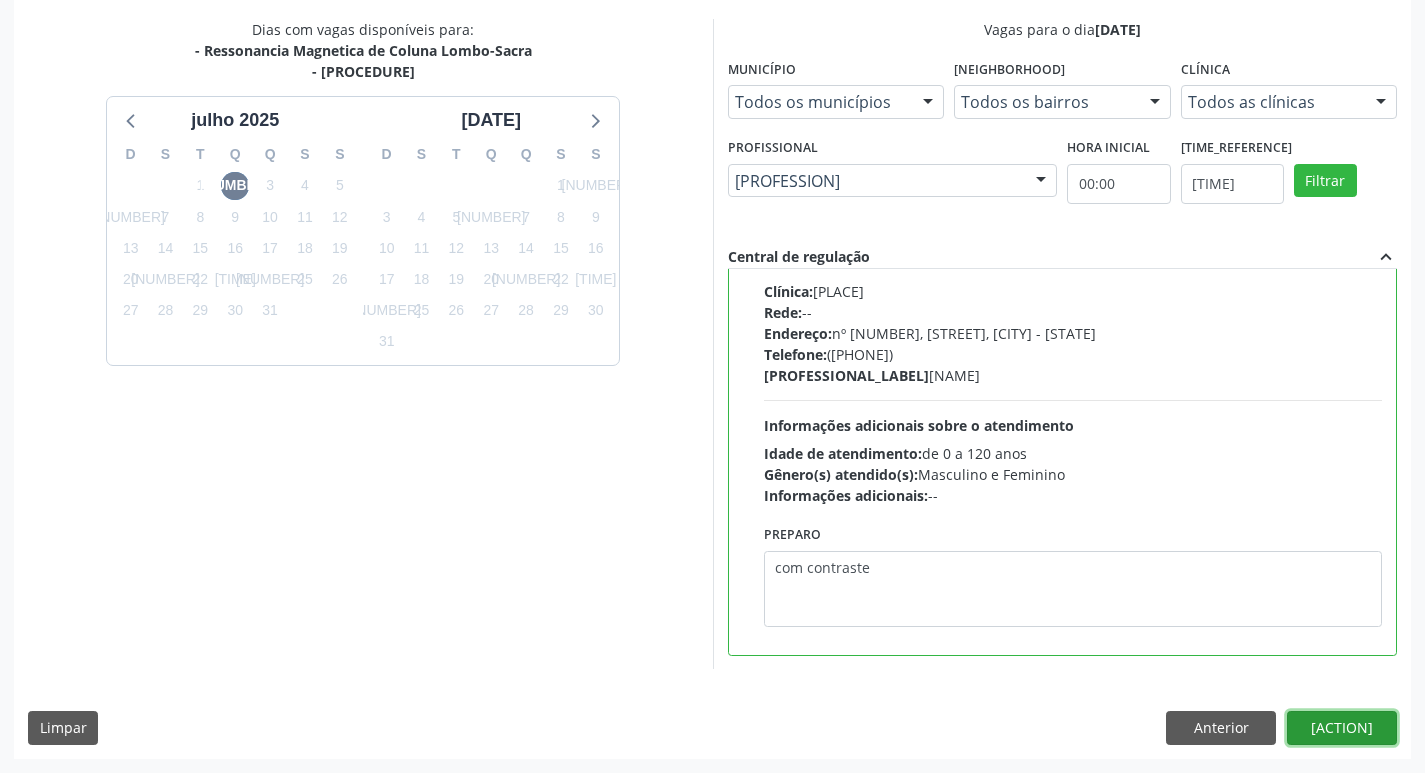 click on "[ACTION]" at bounding box center [1342, 728] 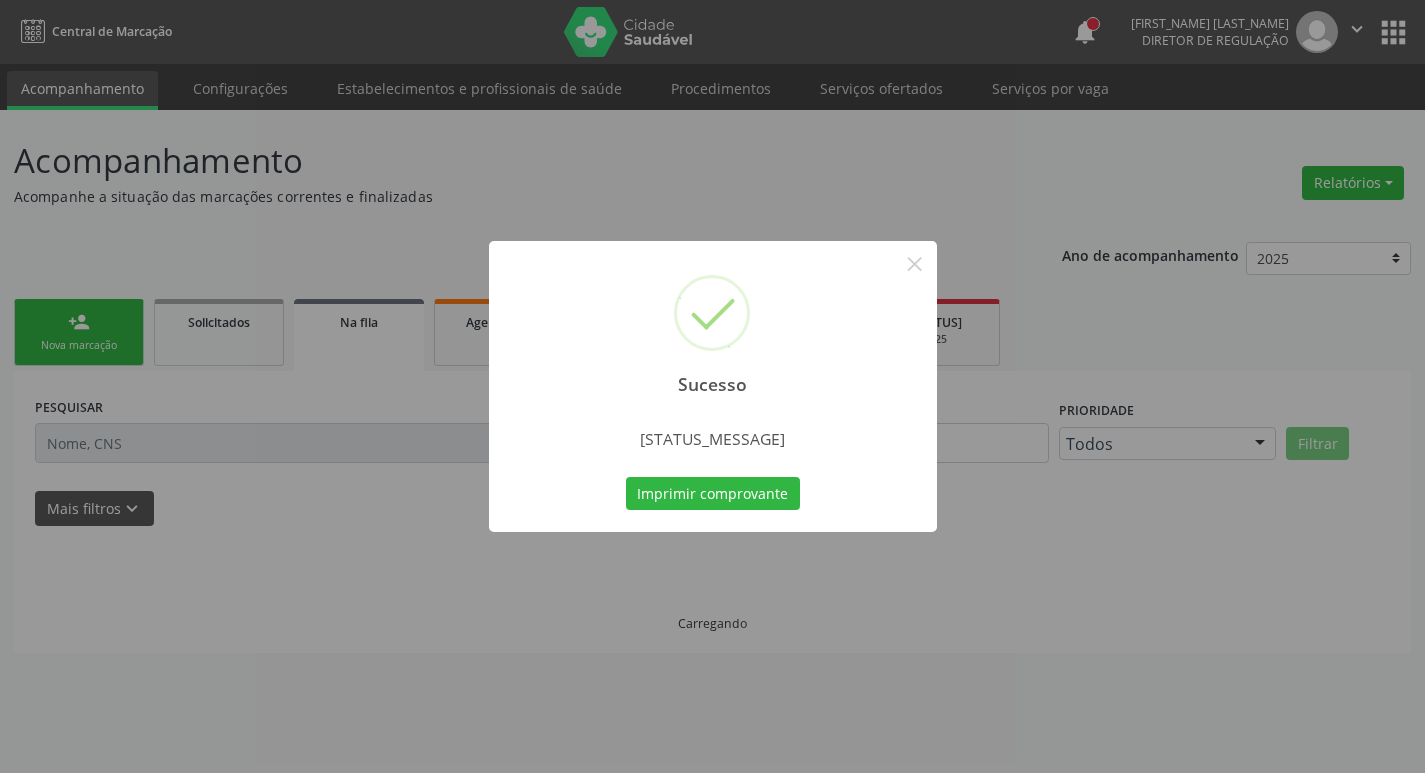 scroll, scrollTop: 0, scrollLeft: 0, axis: both 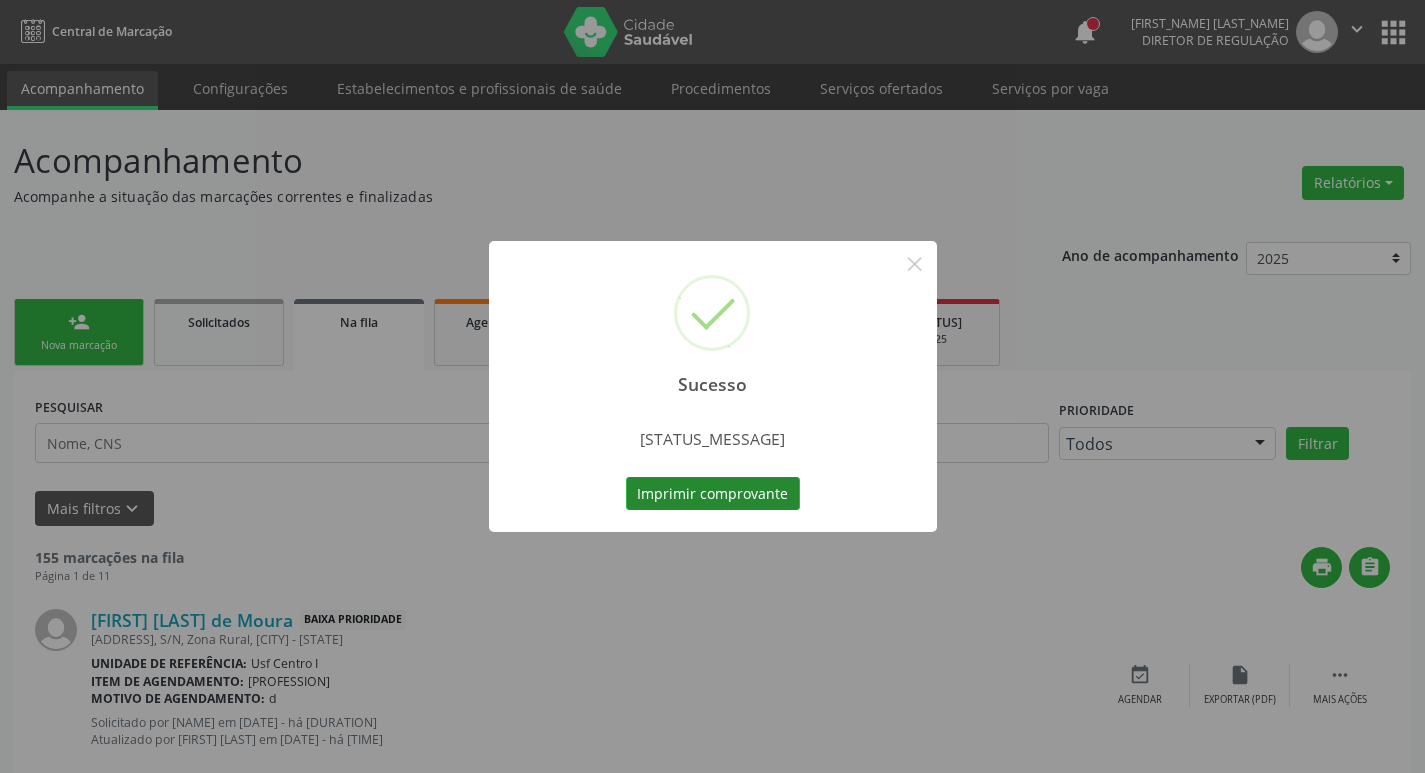 click on "Imprimir comprovante" at bounding box center [713, 494] 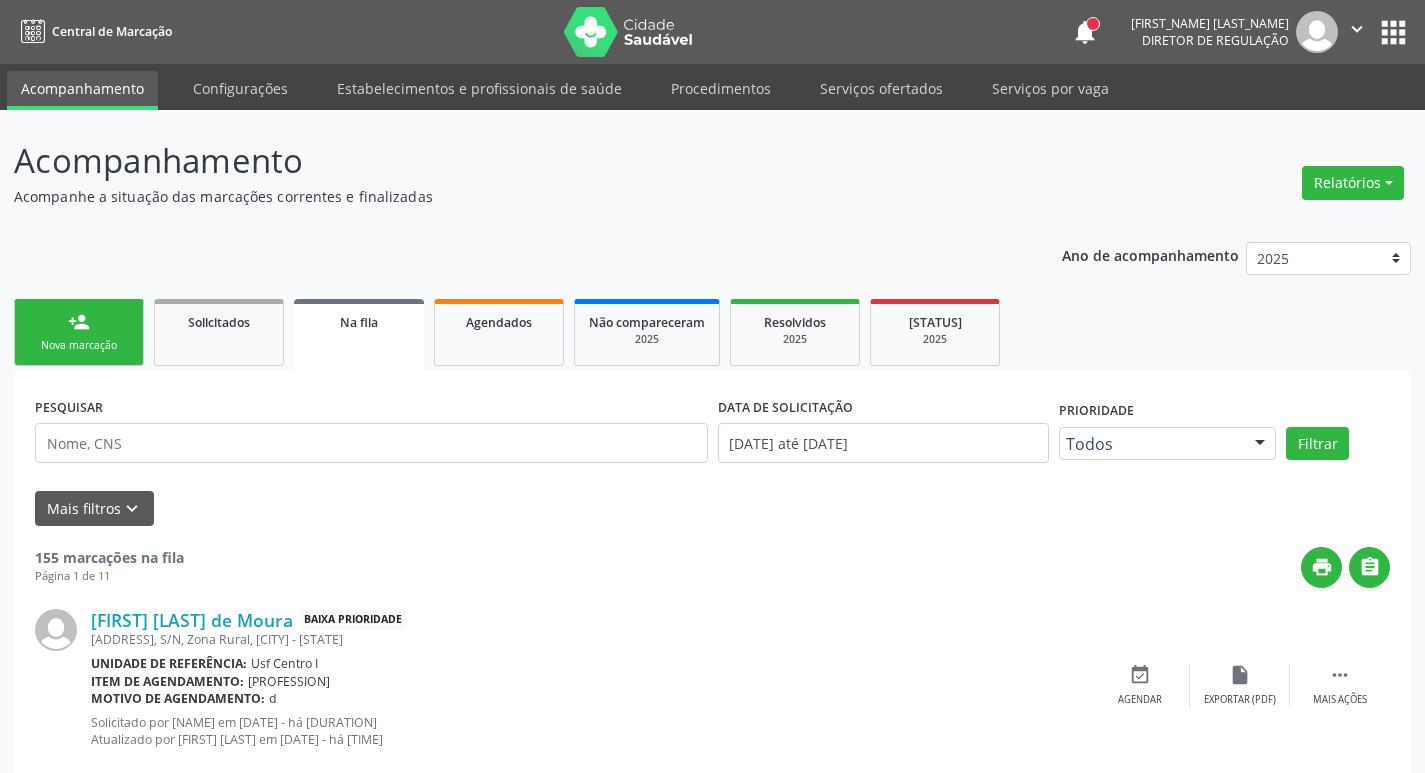 click on "person_add
Nova marcação" at bounding box center (79, 332) 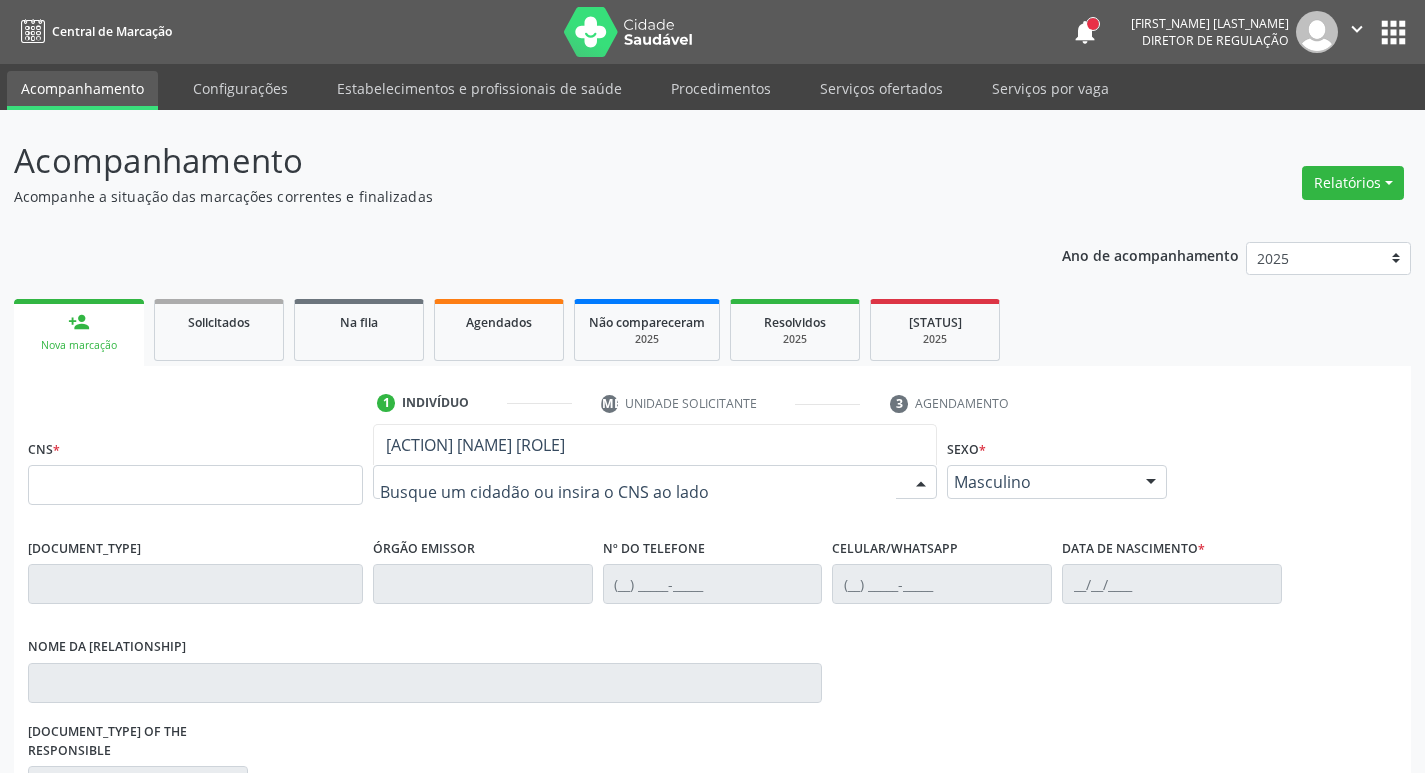 type on "[LETTER]" 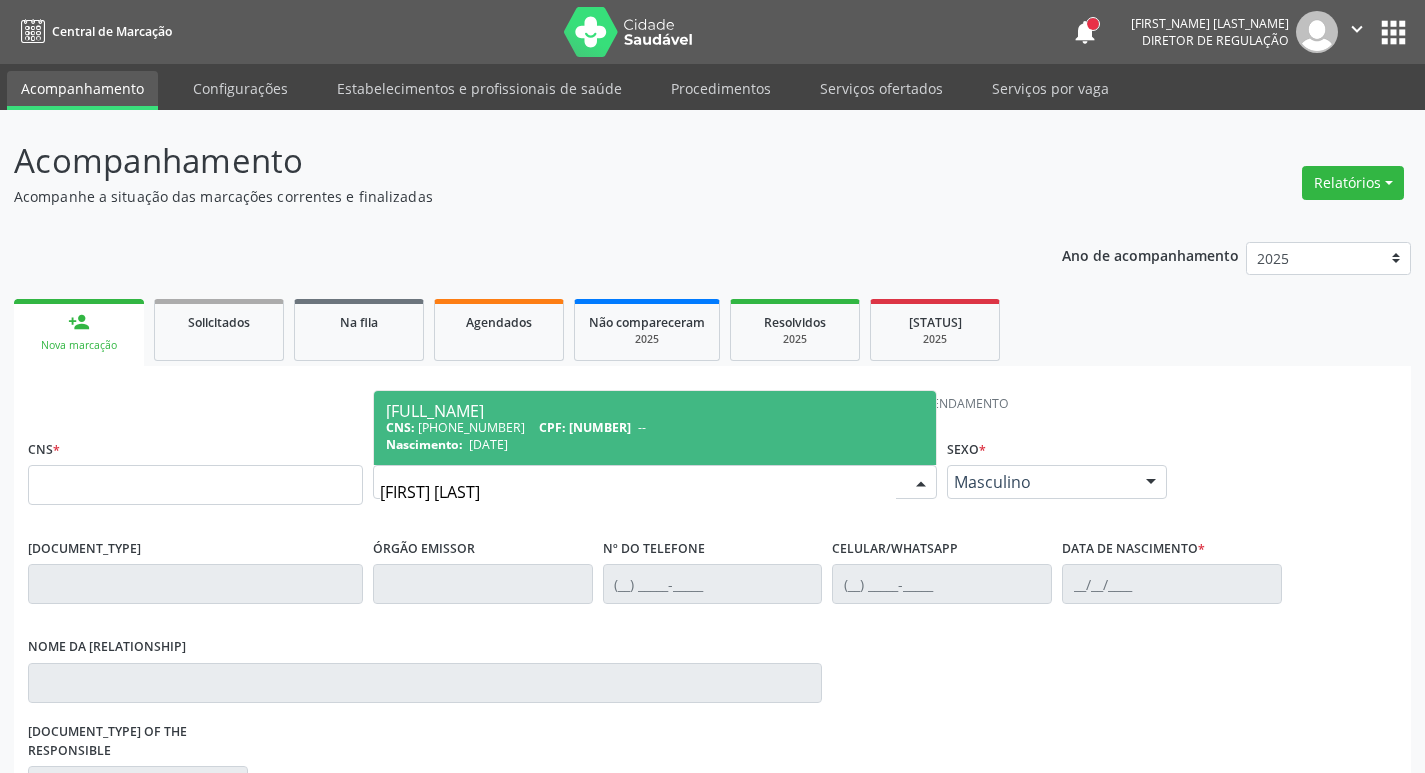 click on "CNS:
[PHONE]
CPF:    --" at bounding box center [655, 427] 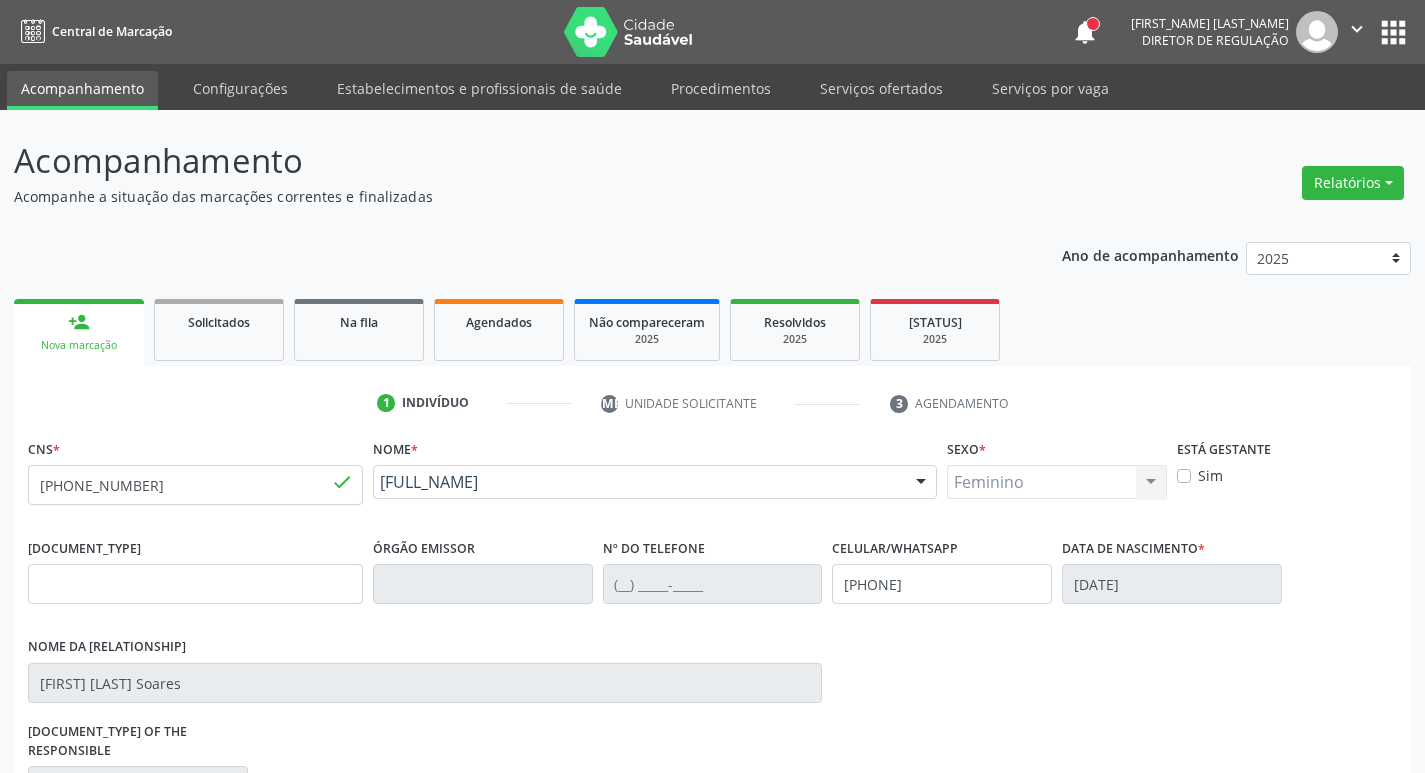 scroll, scrollTop: 297, scrollLeft: 0, axis: vertical 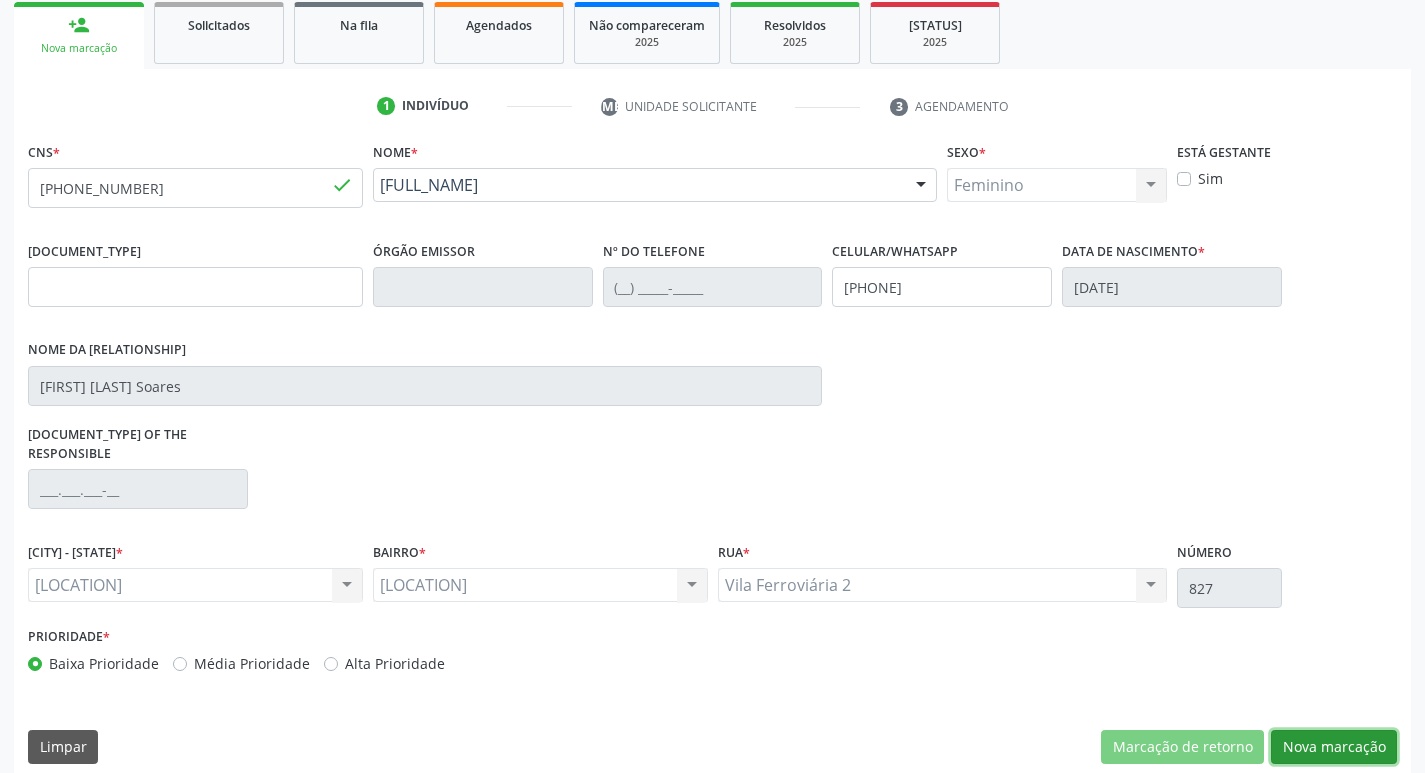 click on "Nova marcação" at bounding box center (1182, 747) 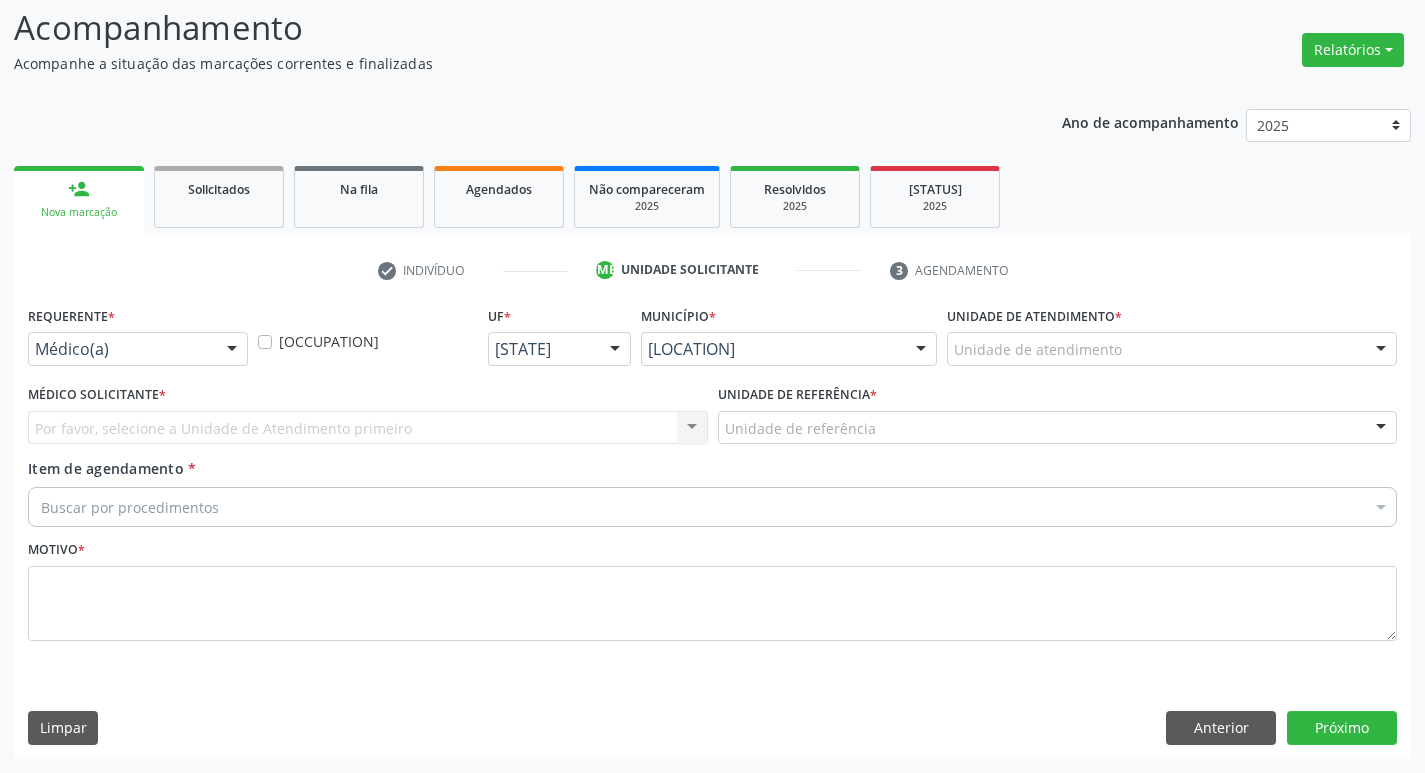scroll, scrollTop: 133, scrollLeft: 0, axis: vertical 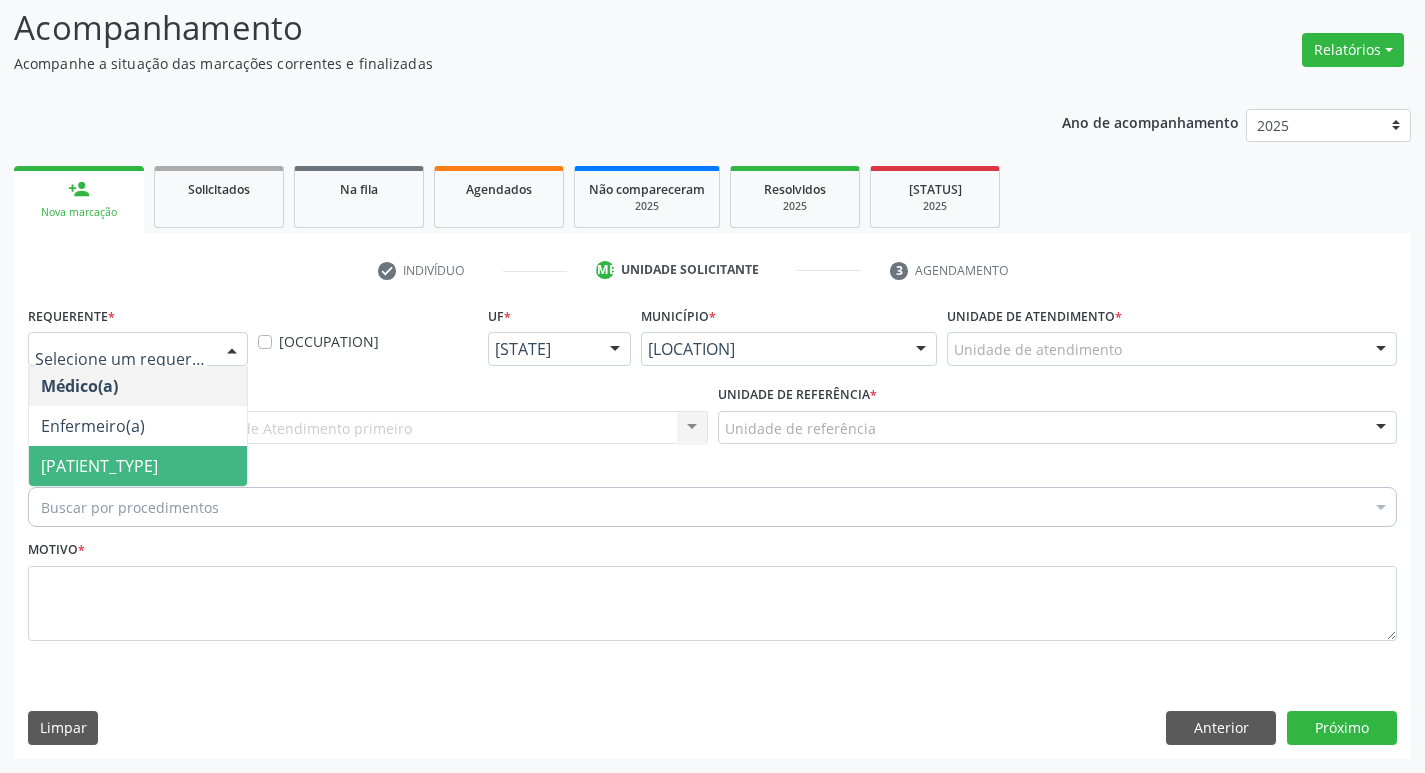 click on "[PATIENT_TYPE]" at bounding box center [138, 466] 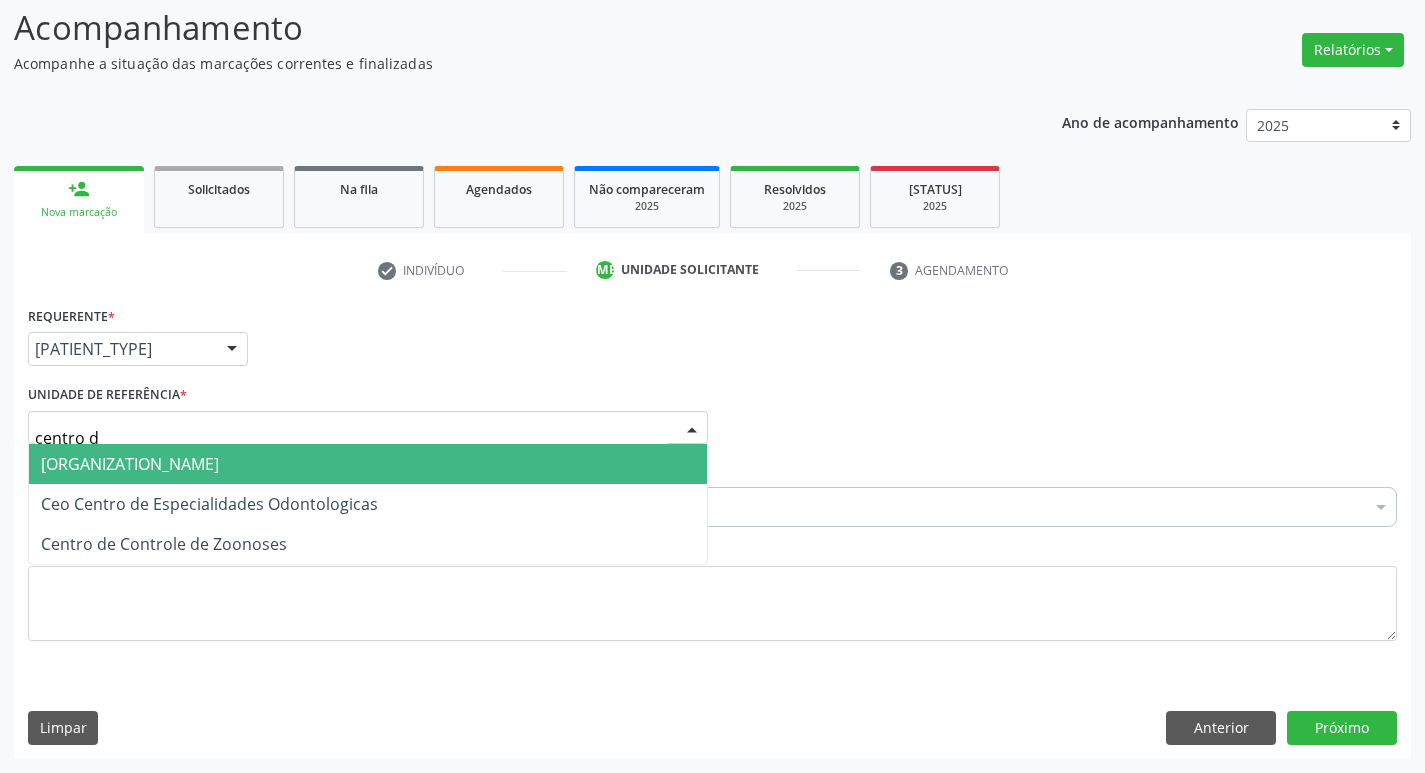 click on "[ORGANIZATION_NAME]" at bounding box center [368, 464] 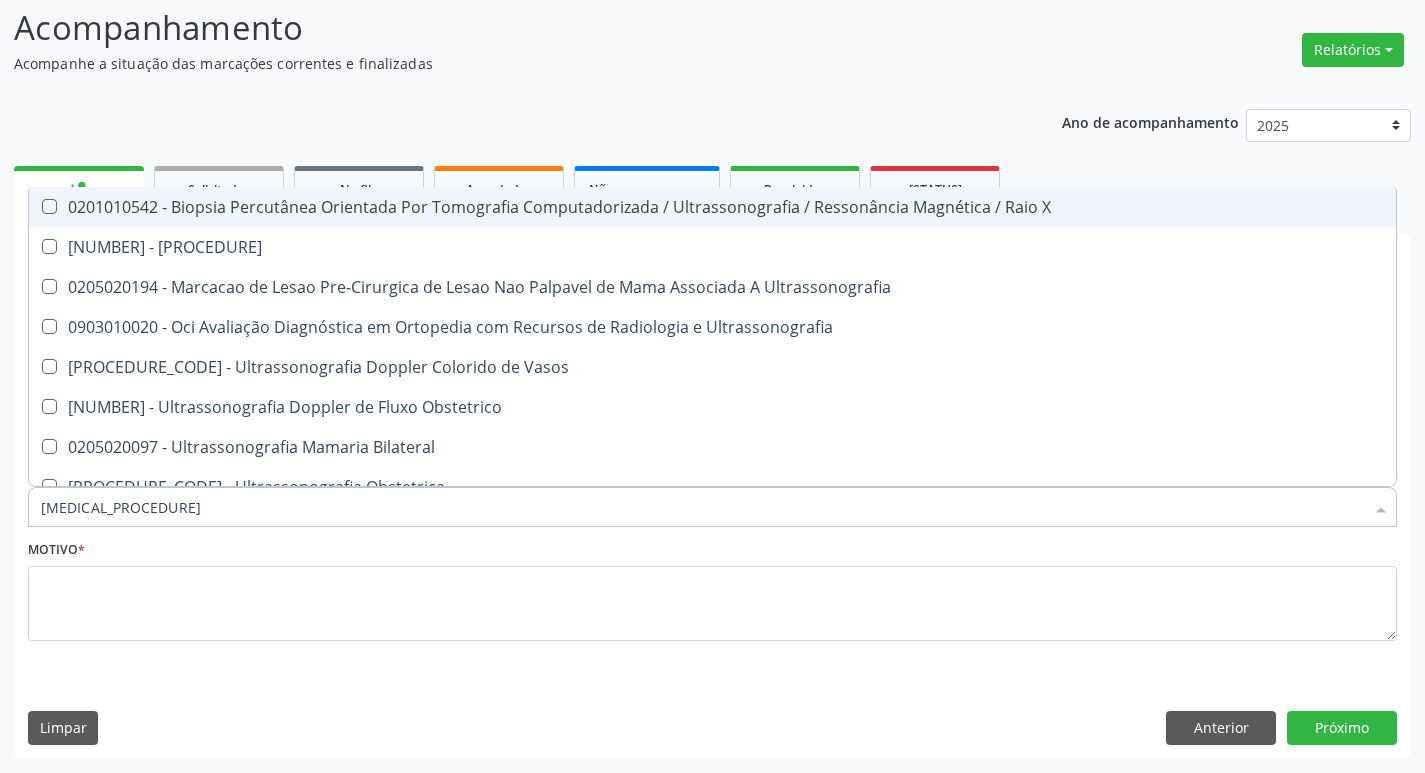 type on "ultrassono" 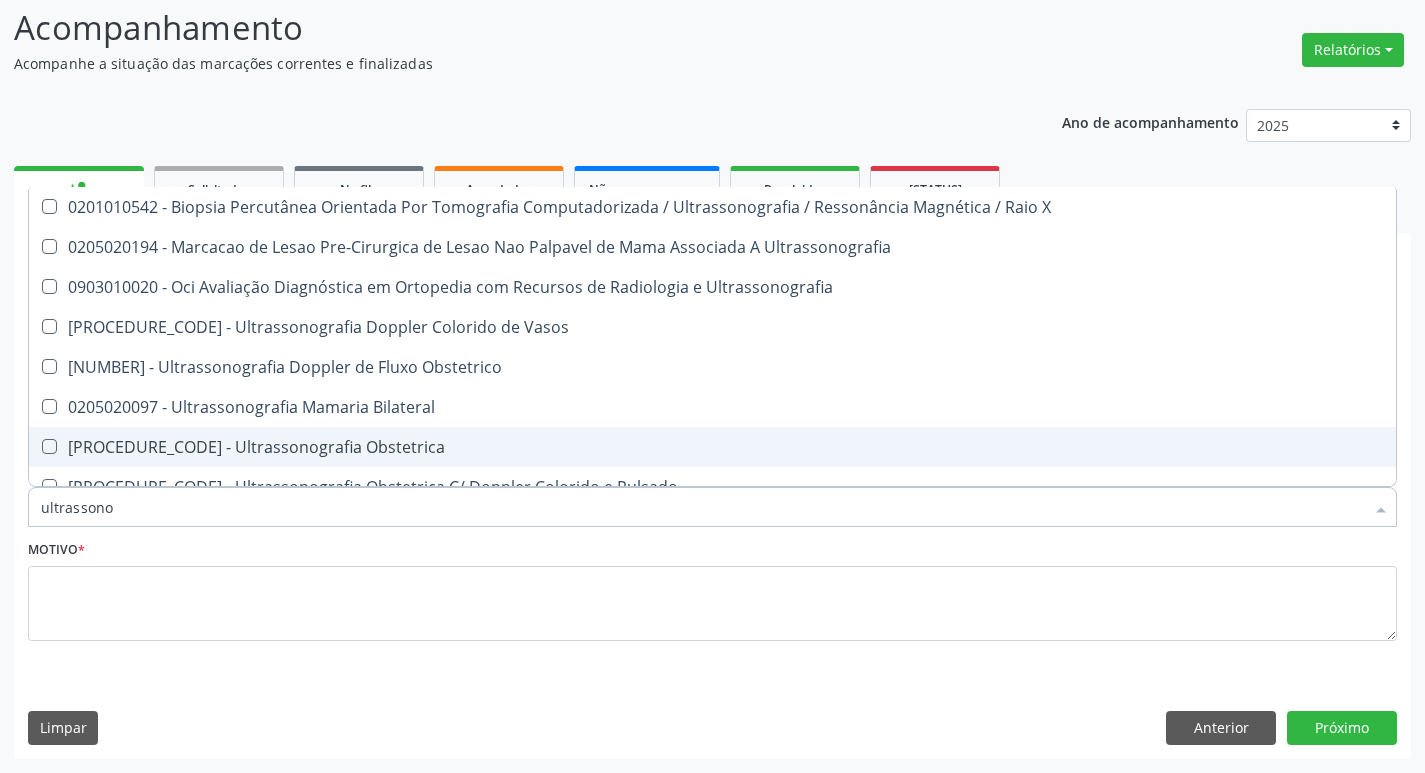 click on "[PROCEDURE_CODE] - Ultrassonografia Obstetrica" at bounding box center [712, 447] 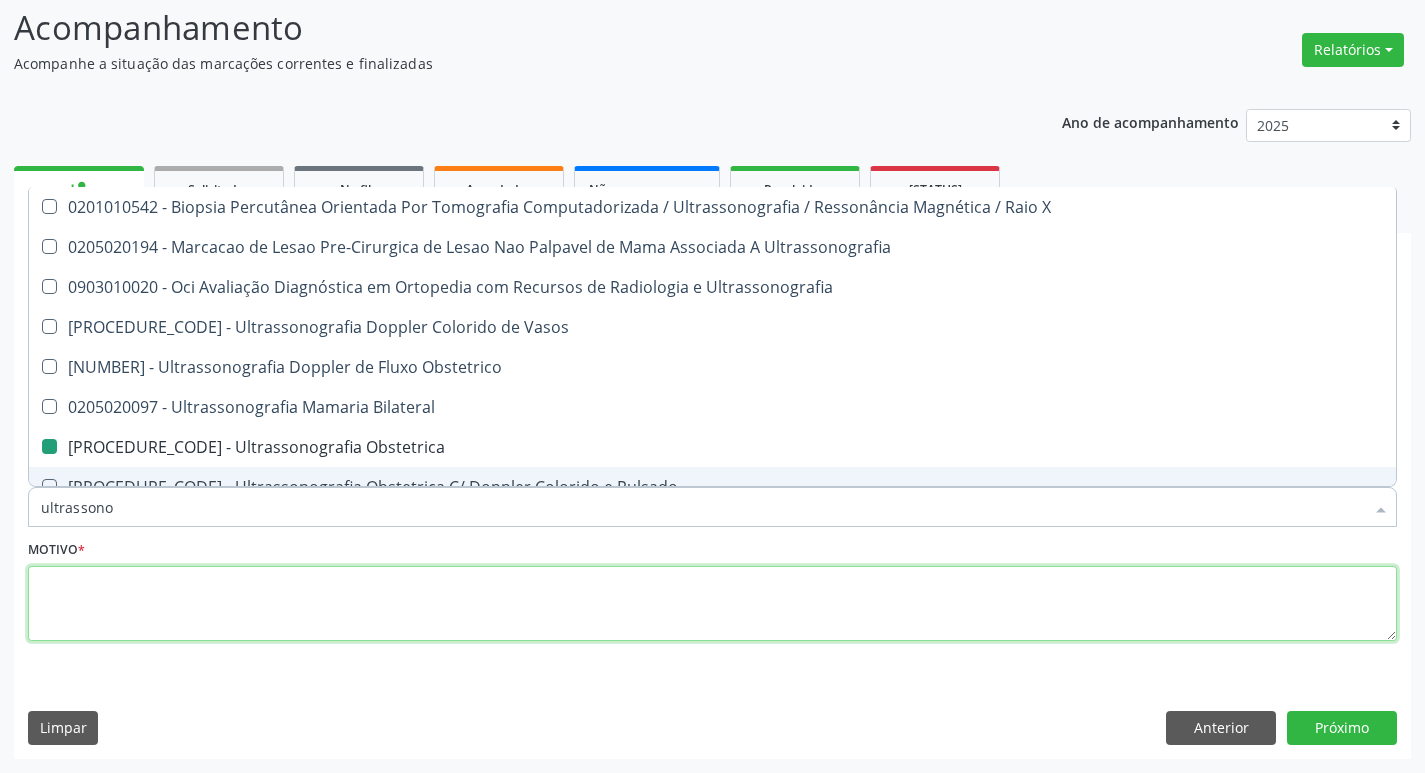 click at bounding box center [712, 604] 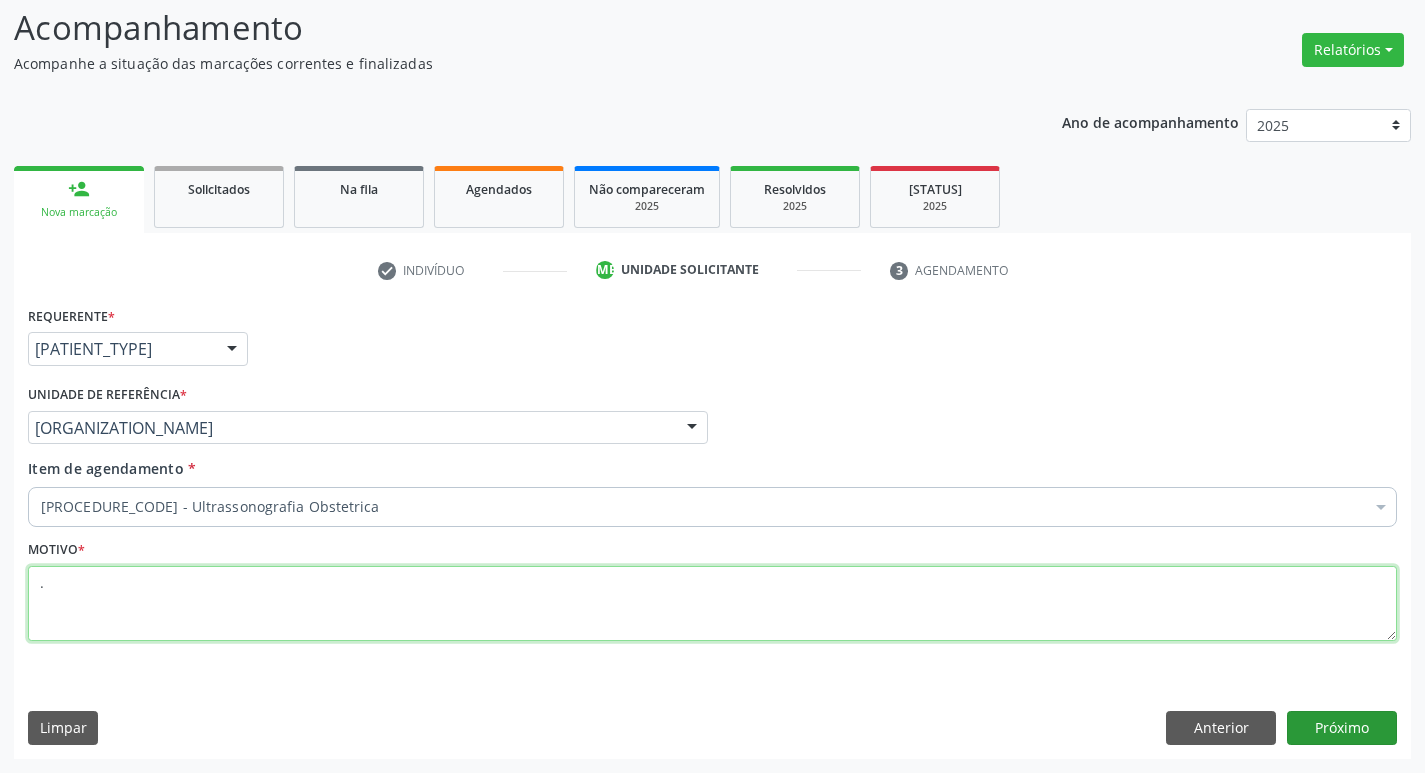 type on "." 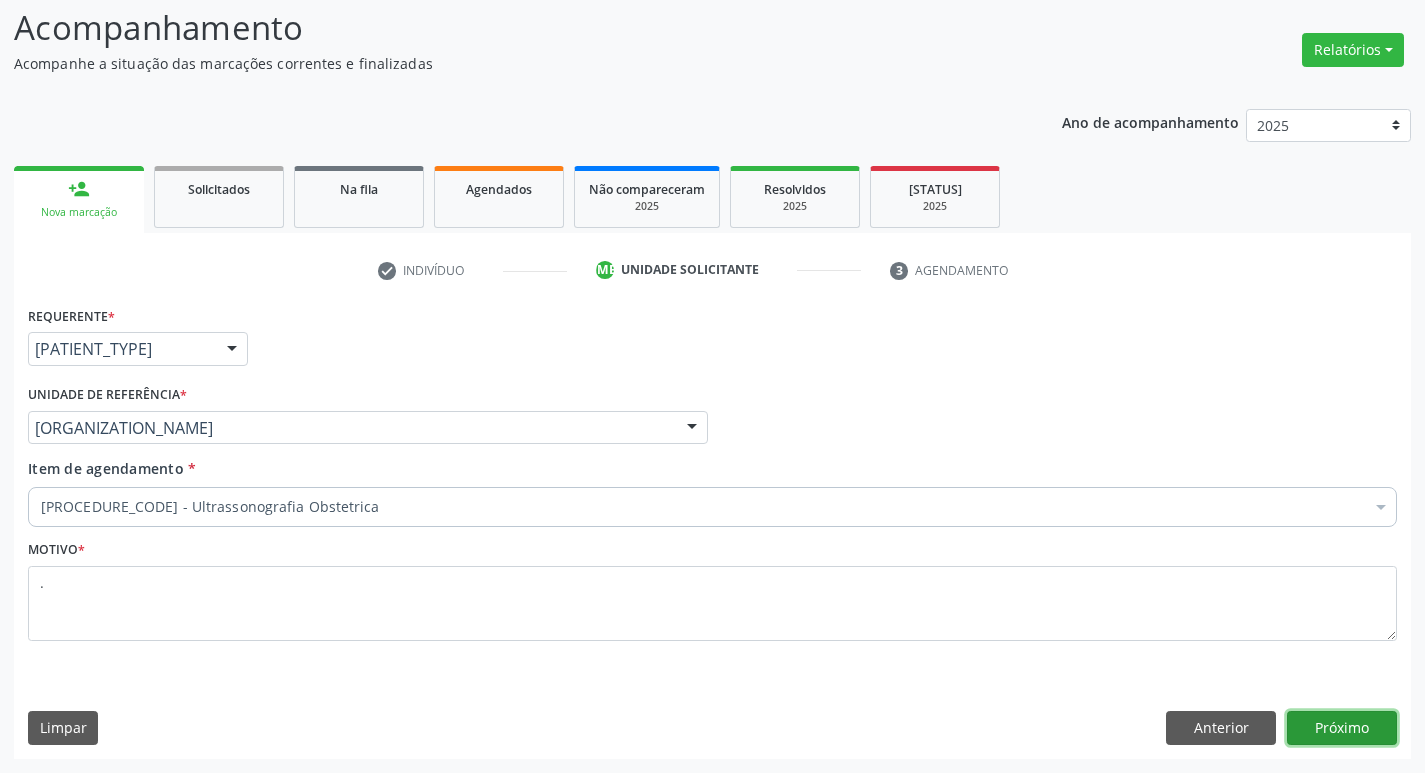 click on "Próximo" at bounding box center [1342, 728] 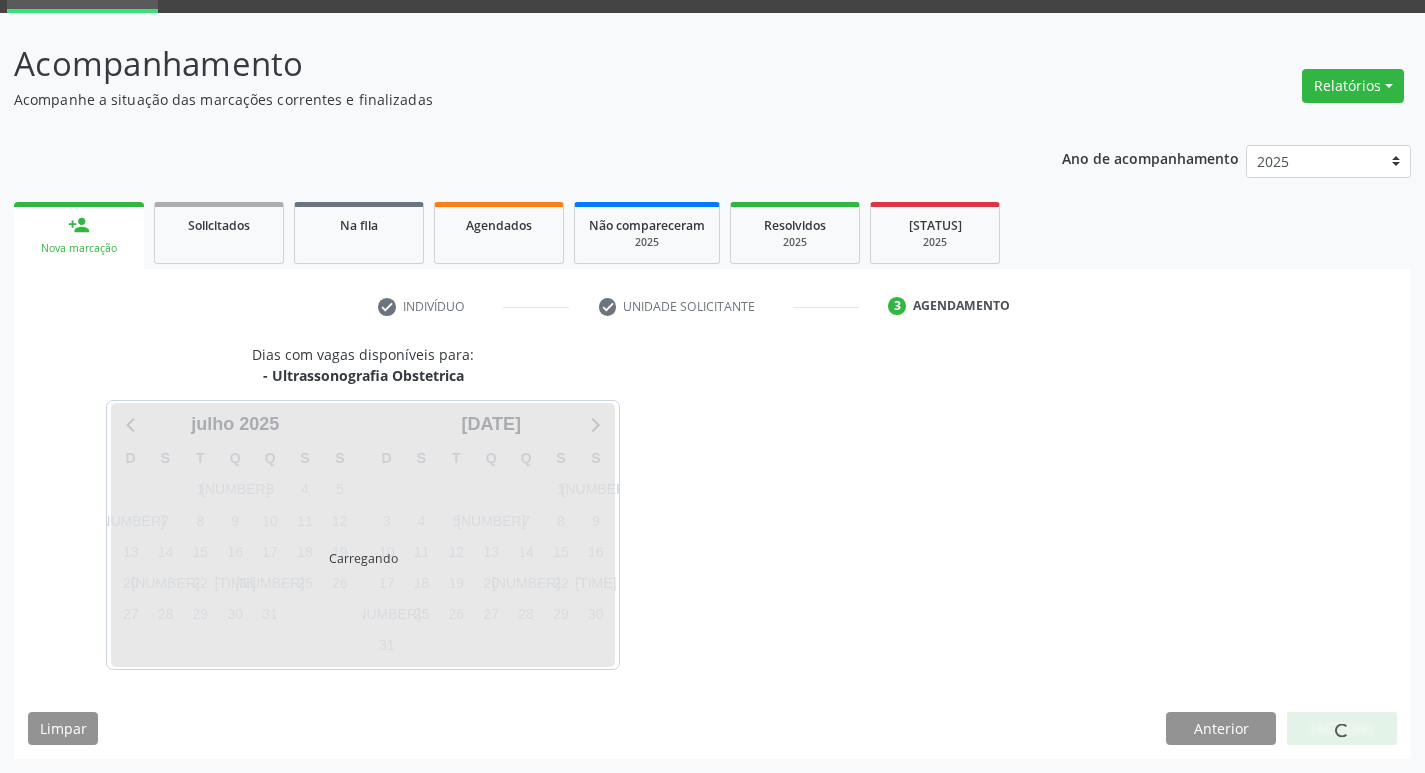 scroll, scrollTop: 97, scrollLeft: 0, axis: vertical 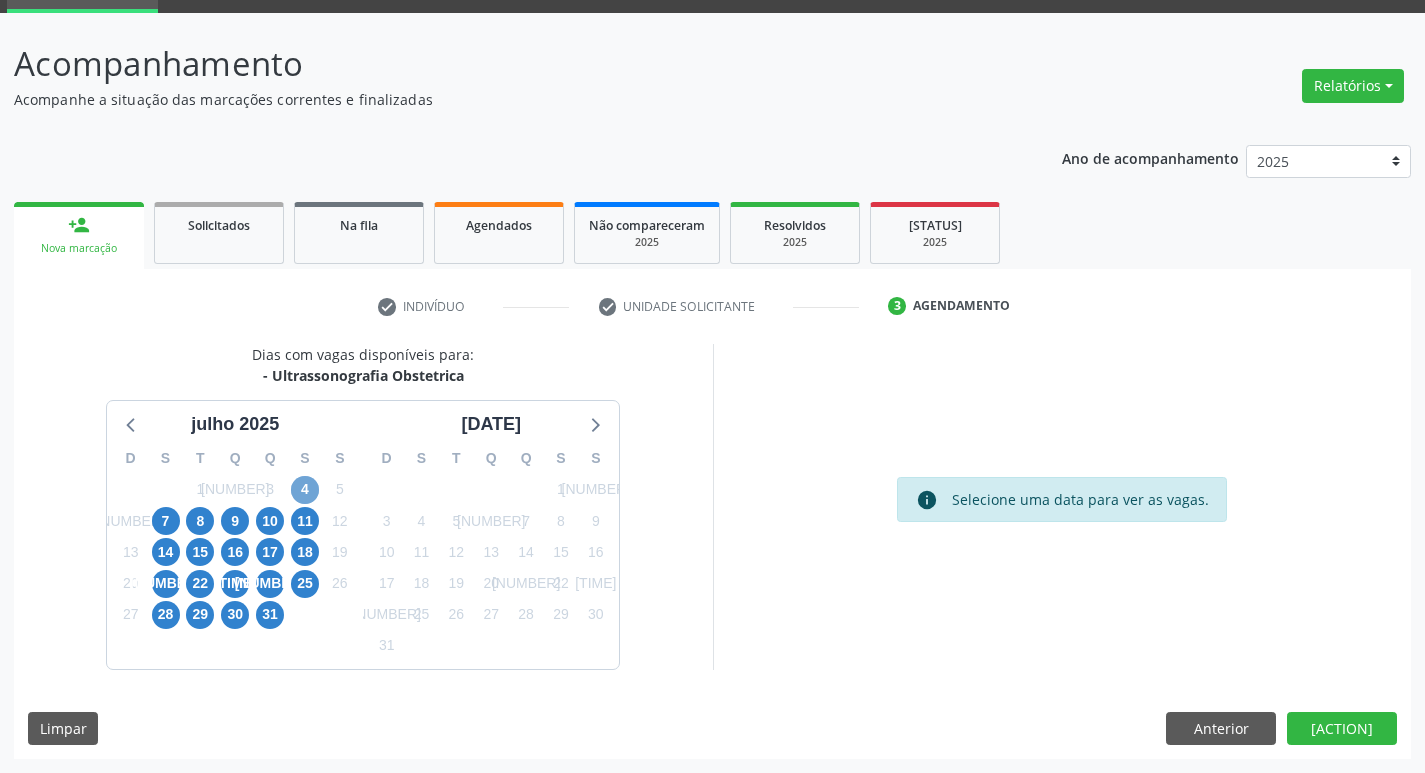 click on "4" at bounding box center [305, 490] 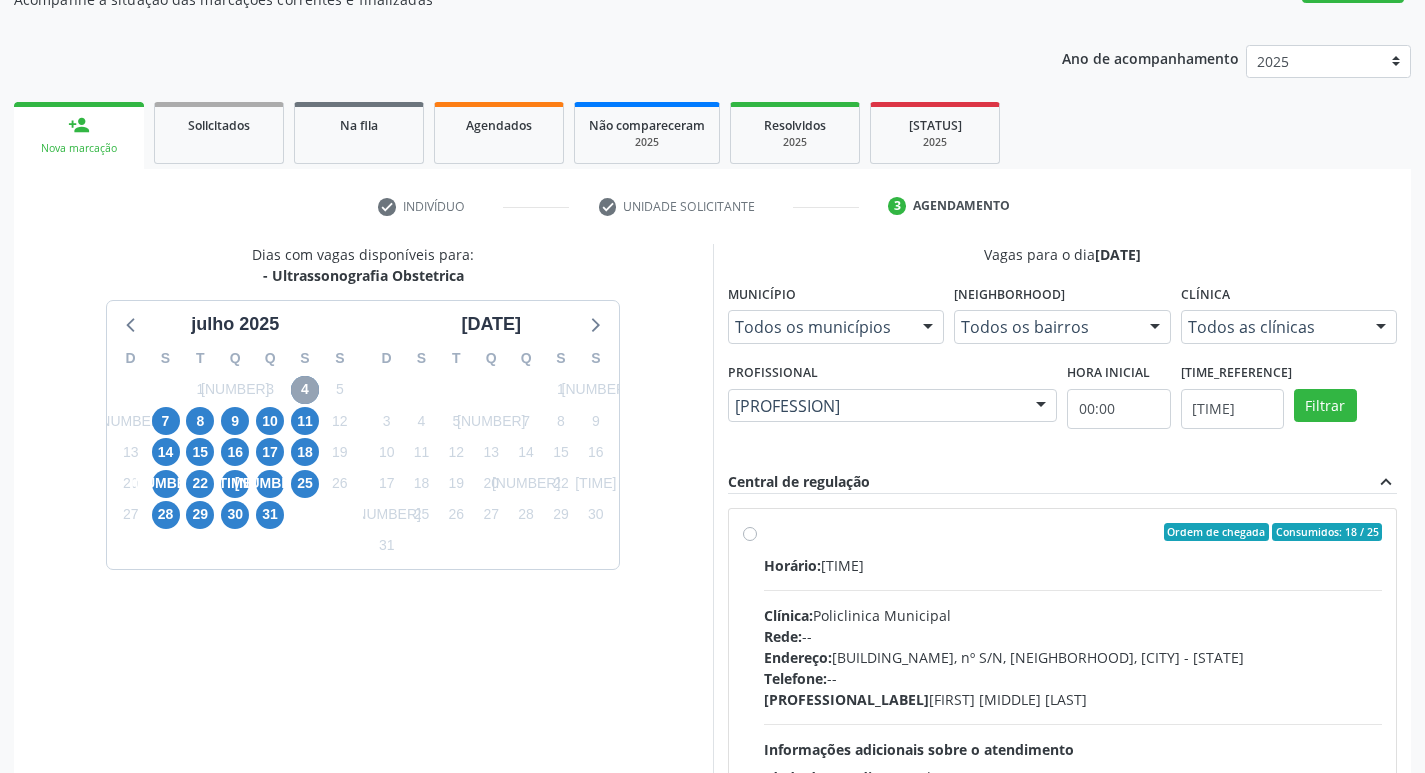 scroll, scrollTop: 297, scrollLeft: 0, axis: vertical 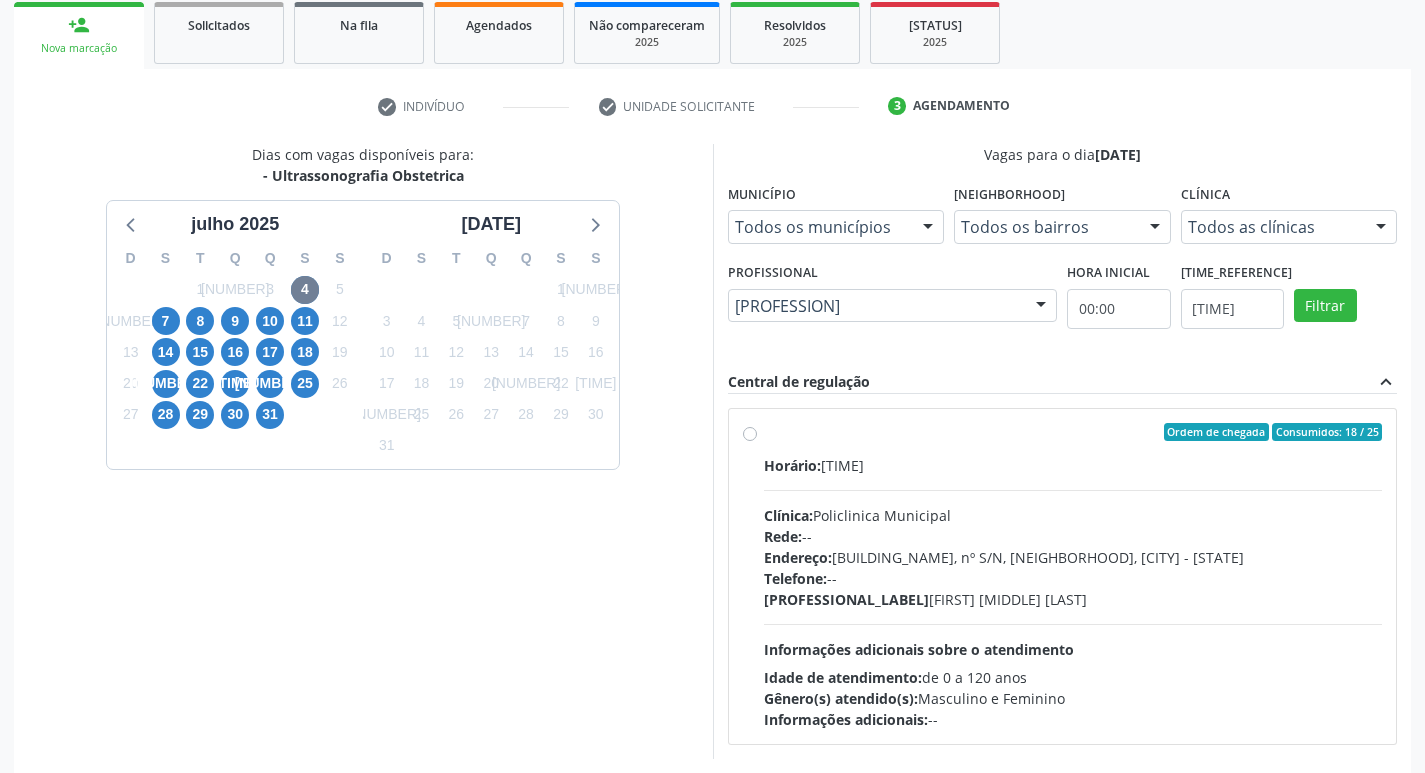 click on "Consumidos: 18 / 25
Horário:   07:00
Clínica:  [CLINIC_NAME]
Rede:
--
Endereço:   Predio, nº S/N, [NEIGHBORHOOD], [CITY] - [STATE]
Telefone:   --
Profissional:
[FIRST] [LAST]
Informações adicionais sobre o atendimento
Idade de atendimento:
de 0 a 120 anos
Gênero(s) atendido(s):
Masculino e Feminino
Informações adicionais:
--" at bounding box center [1073, 576] 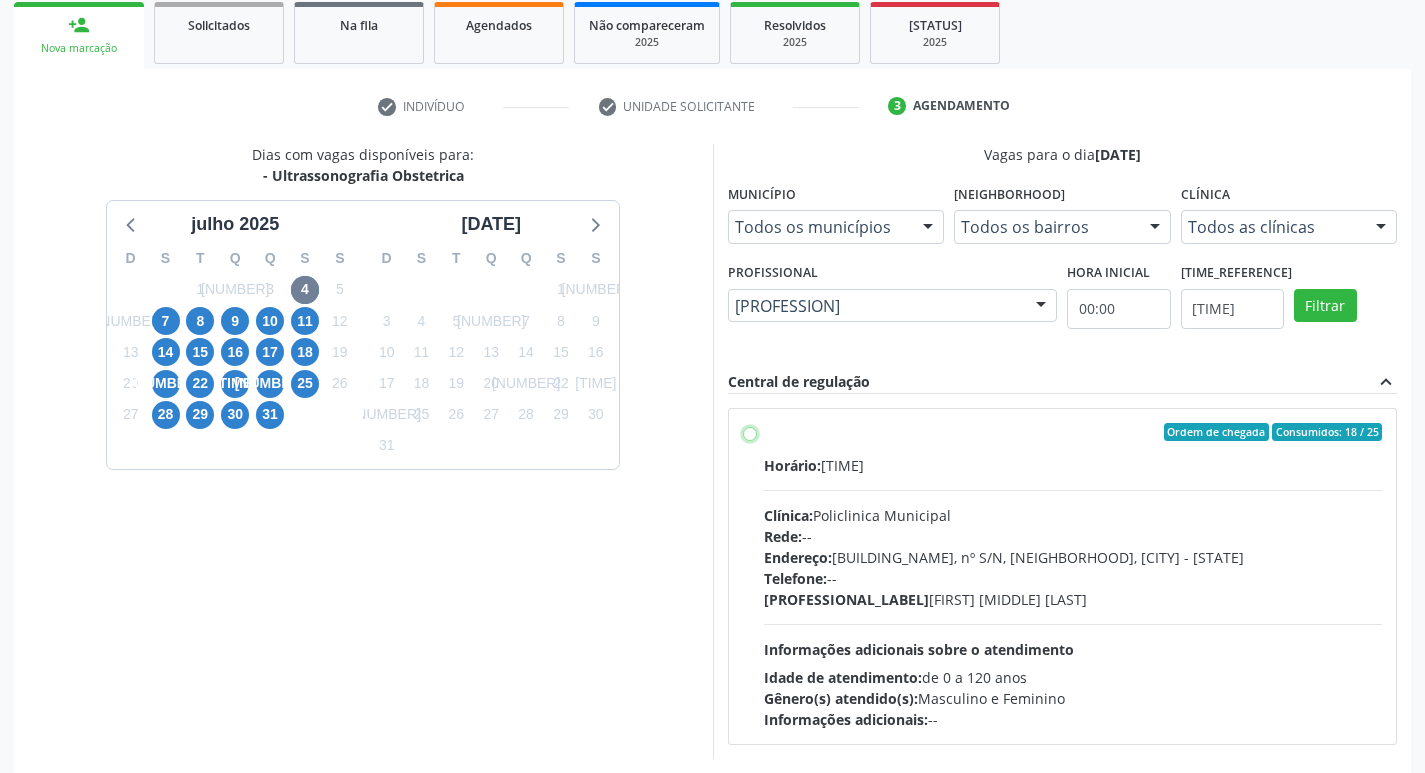 click on "Consumidos: 18 / 25
Horário:   07:00
Clínica:  [CLINIC_NAME]
Rede:
--
Endereço:   Predio, nº S/N, [NEIGHBORHOOD], [CITY] - [STATE]
Telefone:   --
Profissional:
[FIRST] [LAST]
Informações adicionais sobre o atendimento
Idade de atendimento:
de 0 a 120 anos
Gênero(s) atendido(s):
Masculino e Feminino
Informações adicionais:
--" at bounding box center [750, 432] 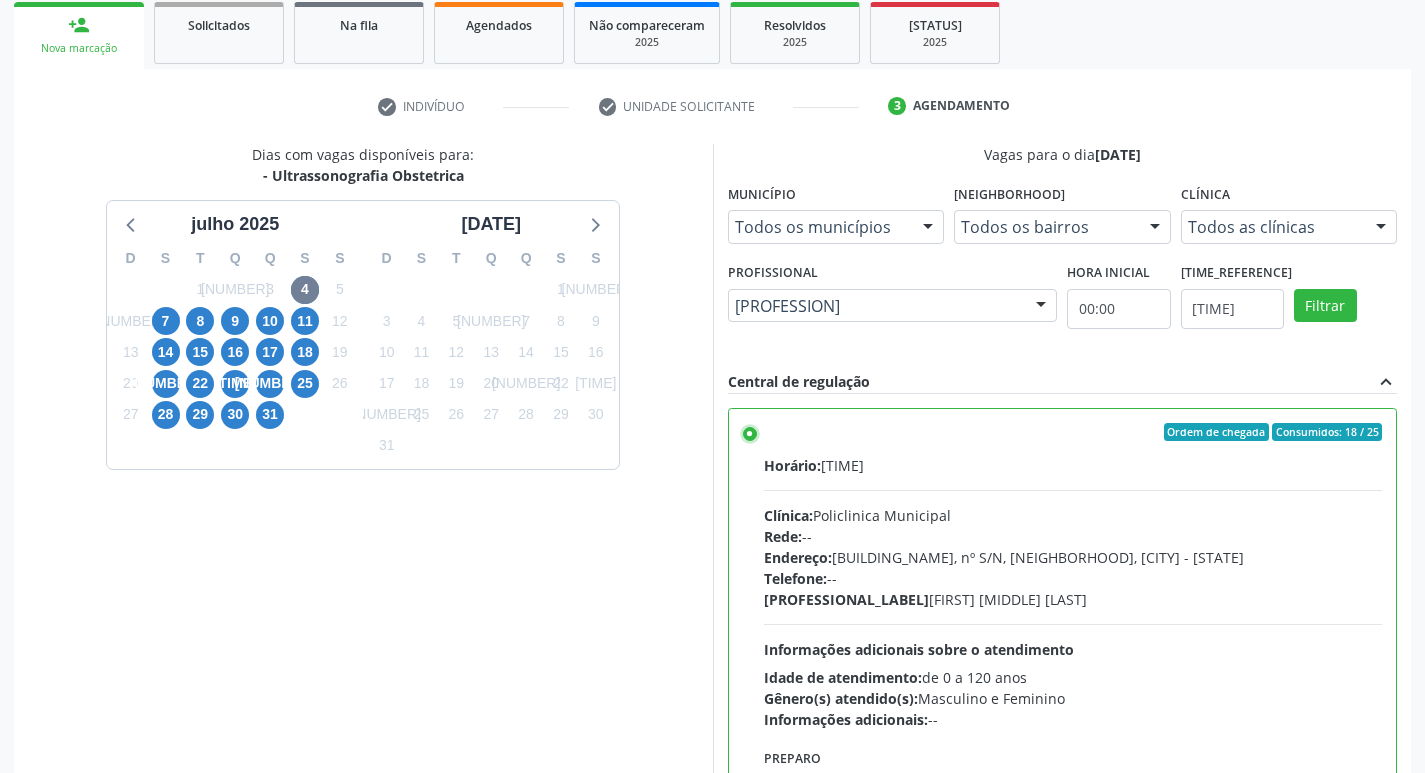 scroll, scrollTop: 422, scrollLeft: 0, axis: vertical 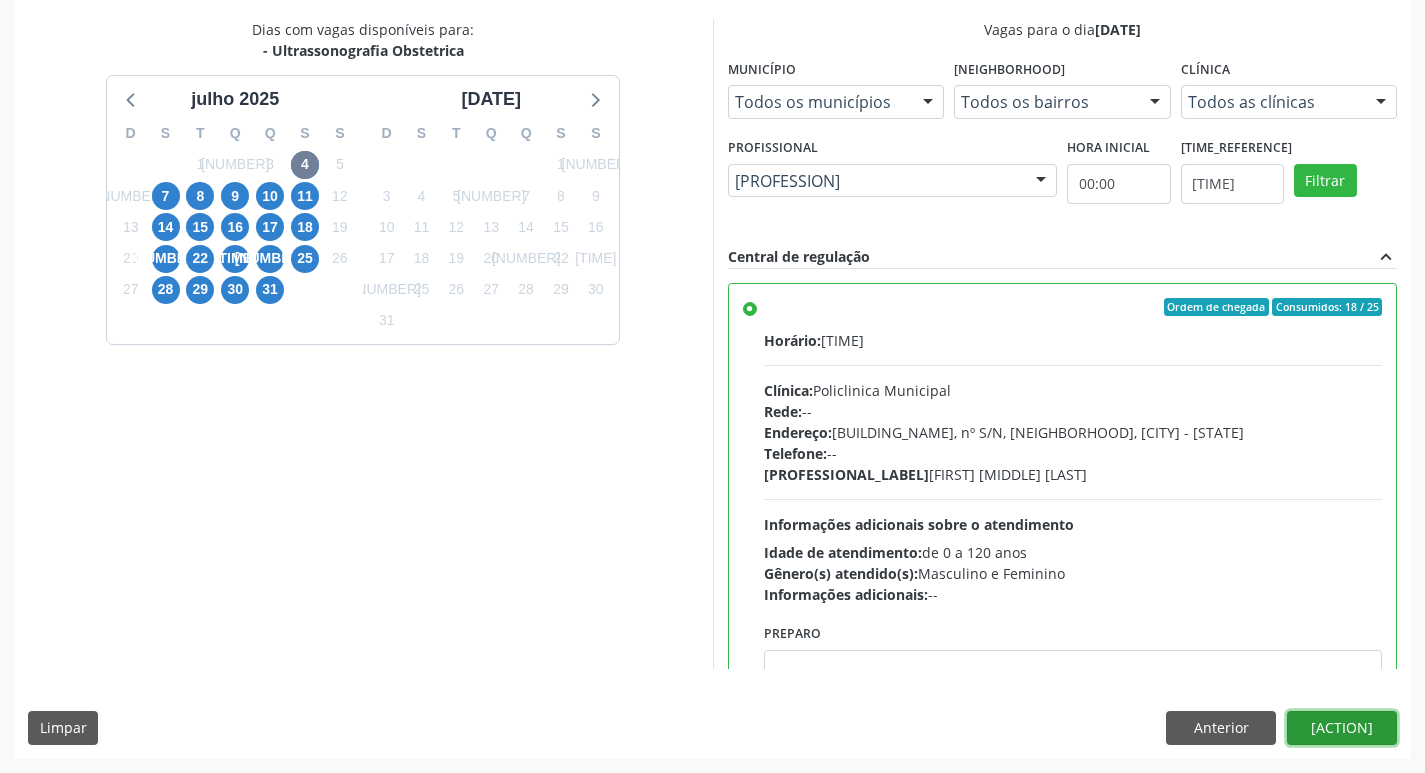 click on "[ACTION]" at bounding box center (1342, 728) 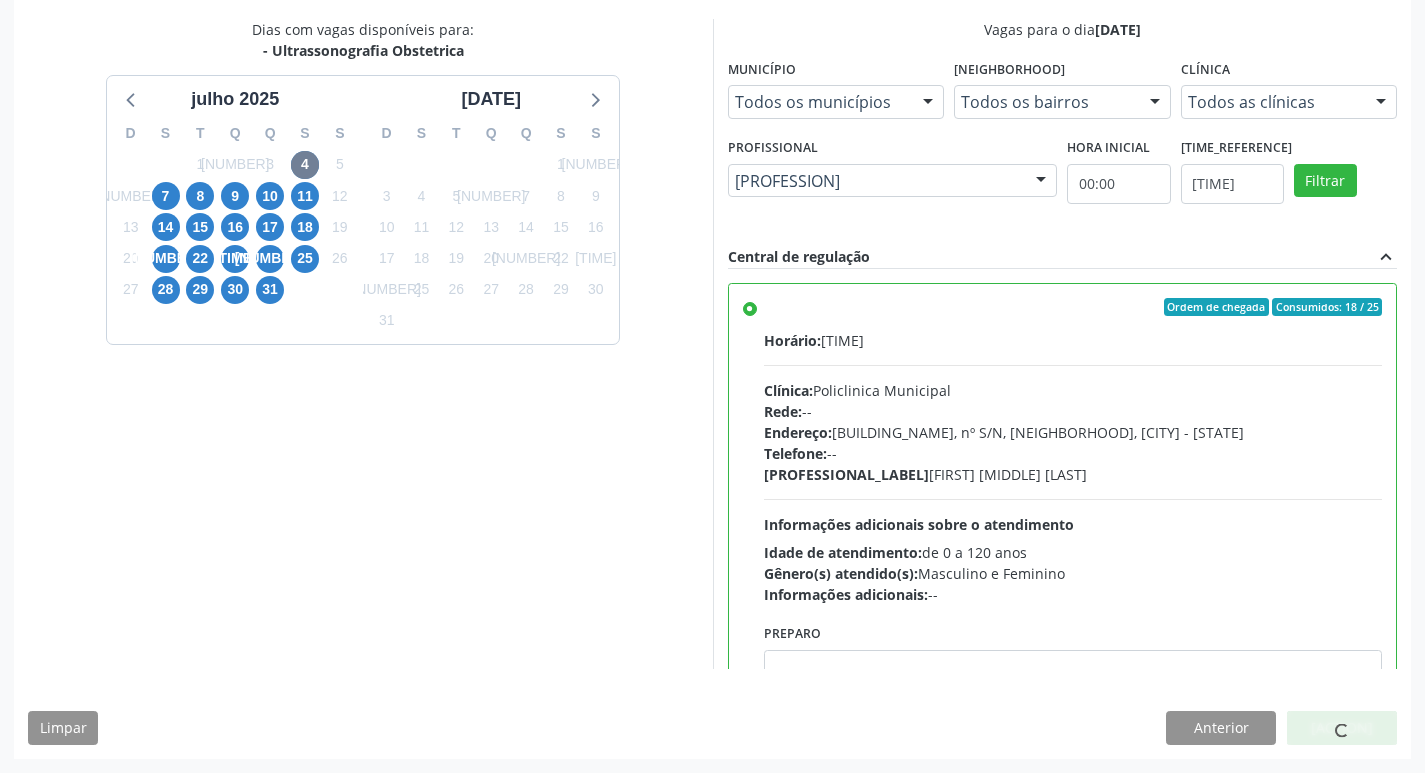scroll, scrollTop: 0, scrollLeft: 0, axis: both 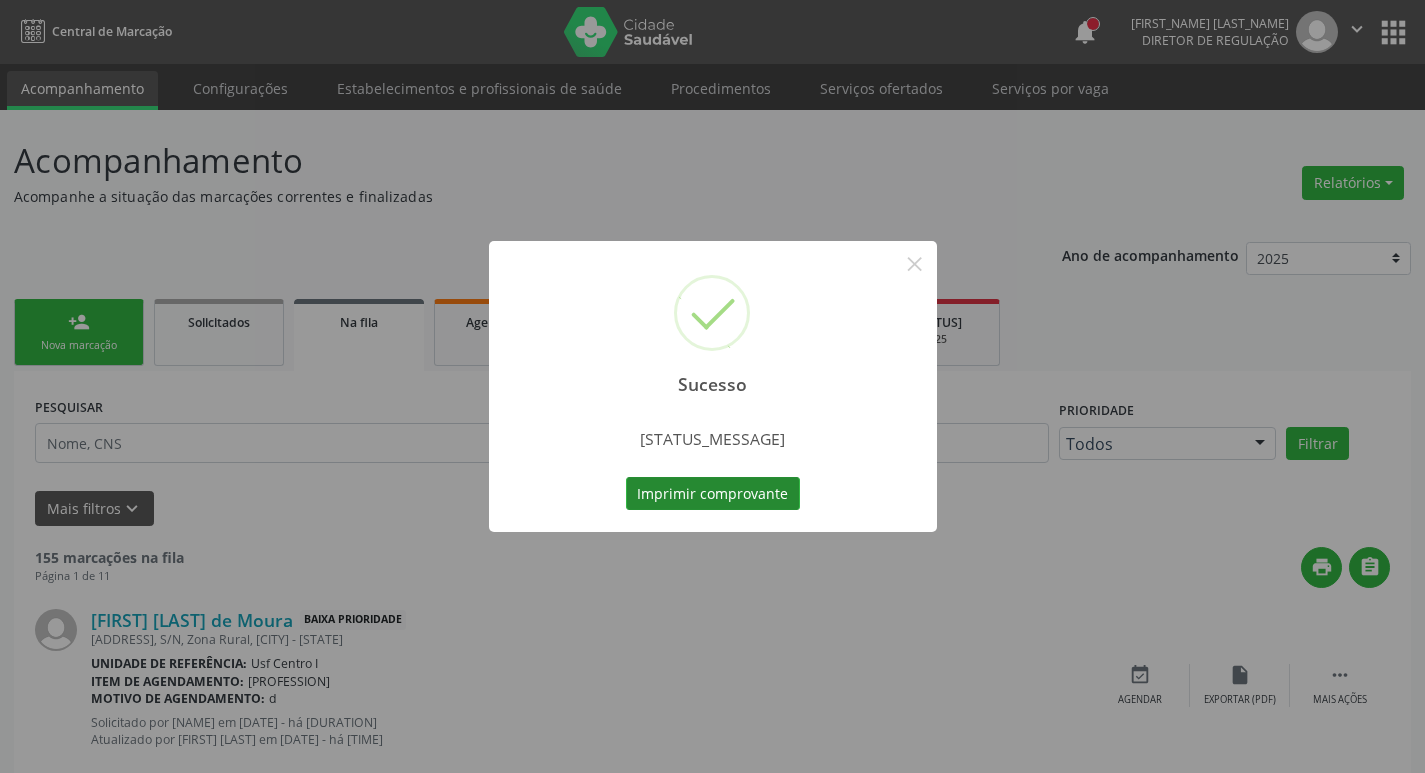 click on "Imprimir comprovante" at bounding box center [713, 494] 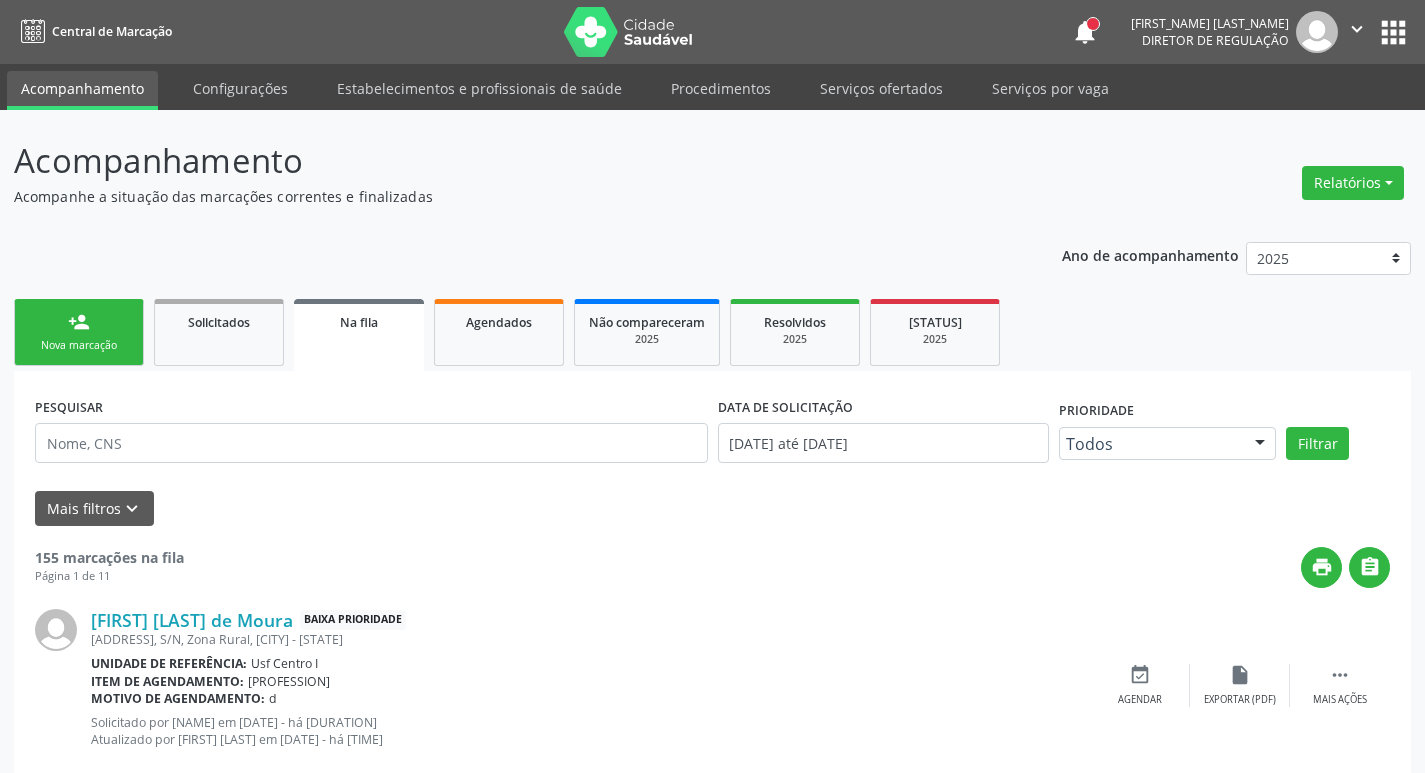 click on "Nova marcação" at bounding box center [79, 345] 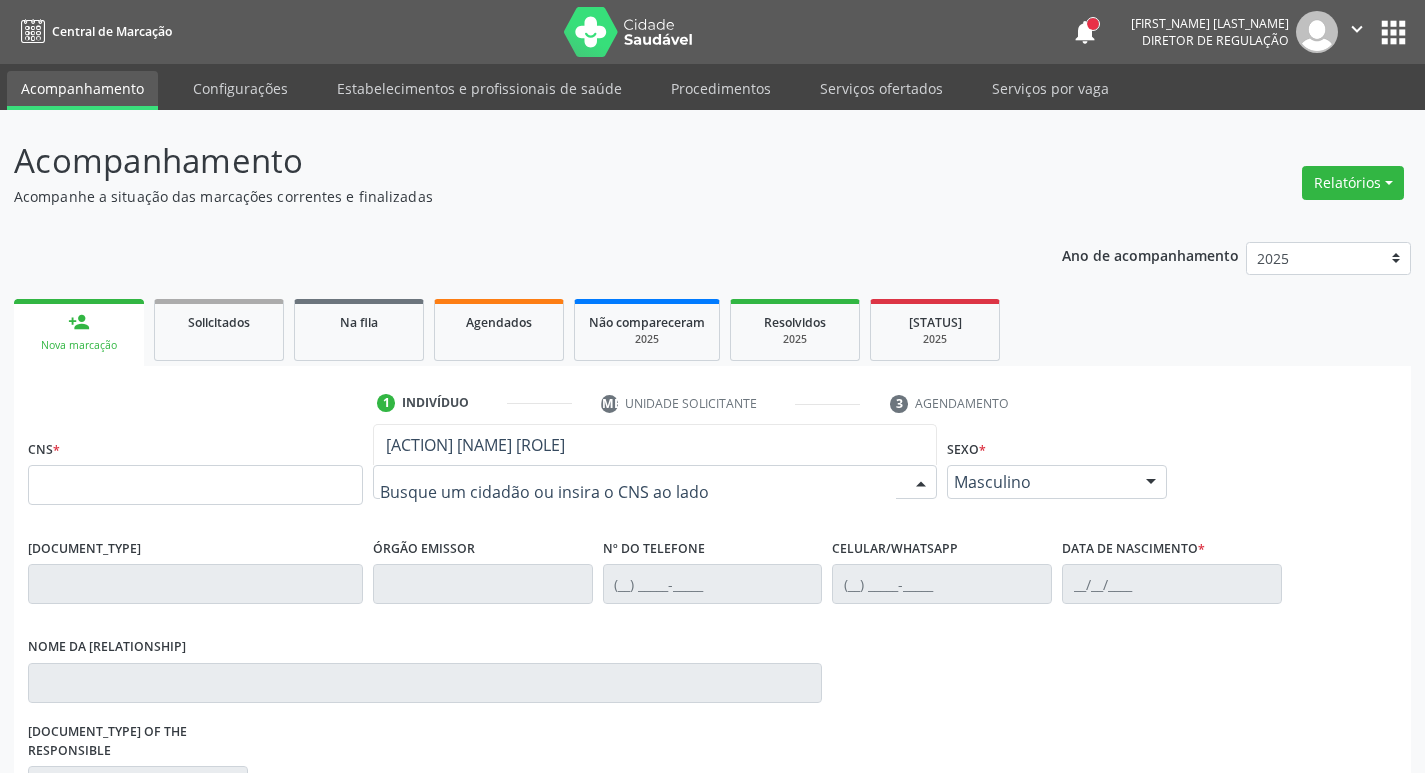 click at bounding box center (655, 482) 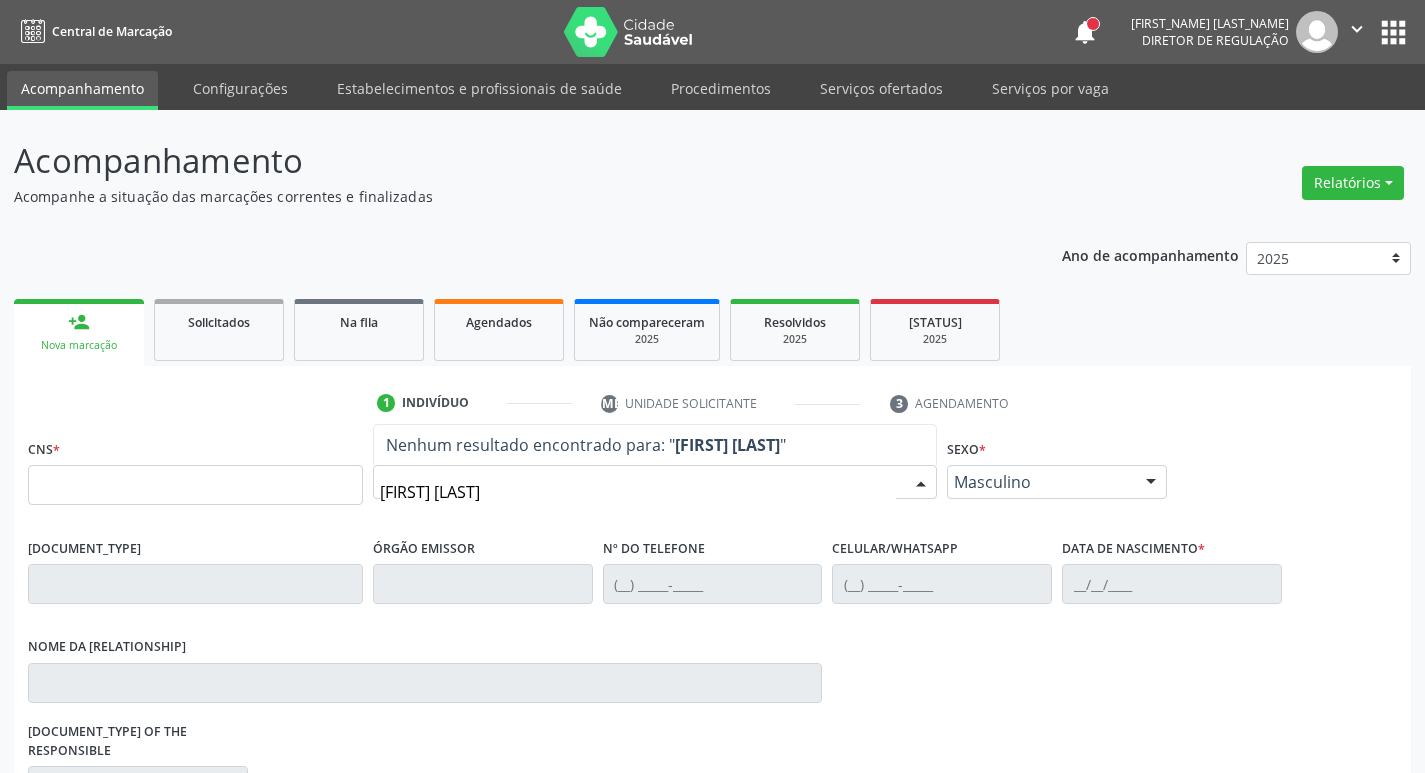 type on "[FIRST] [LAST]" 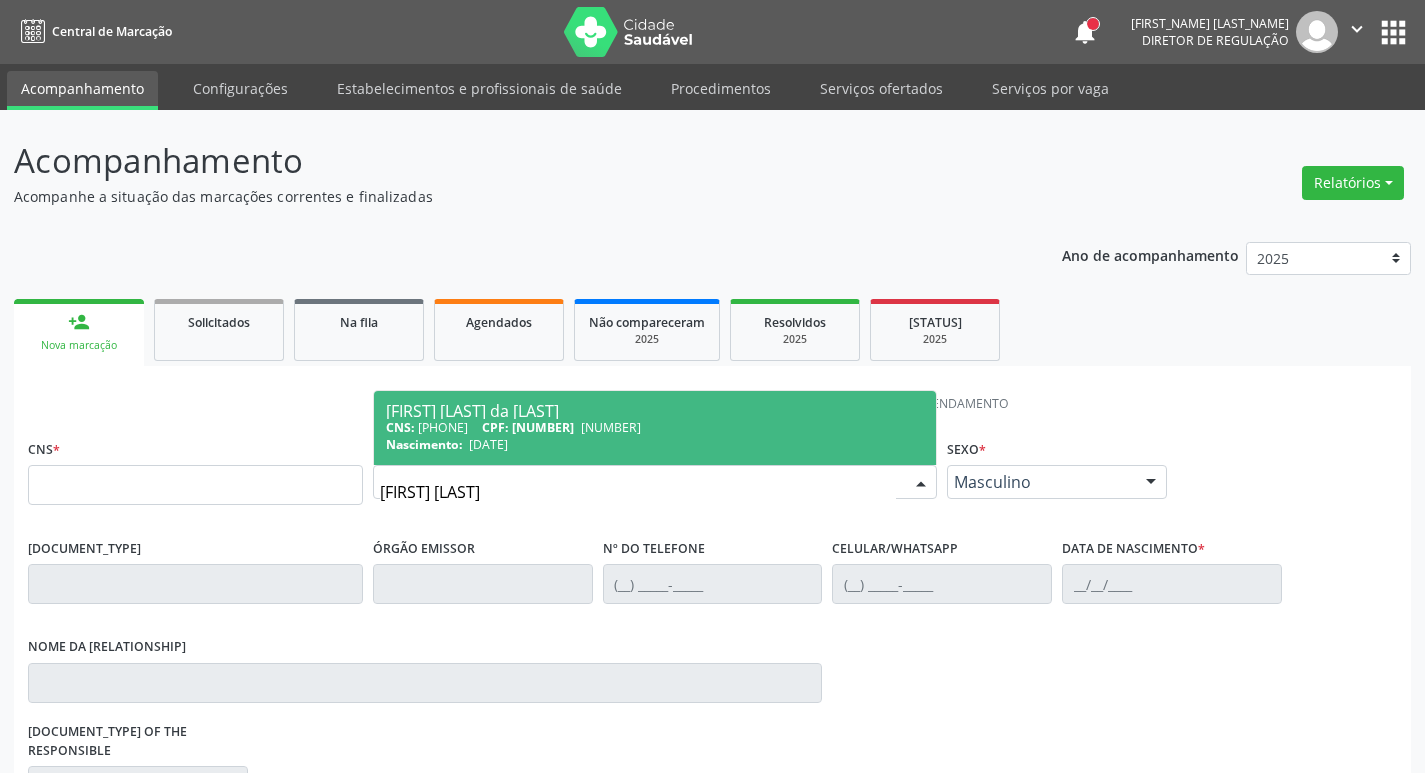 drag, startPoint x: 591, startPoint y: 488, endPoint x: 302, endPoint y: 488, distance: 289 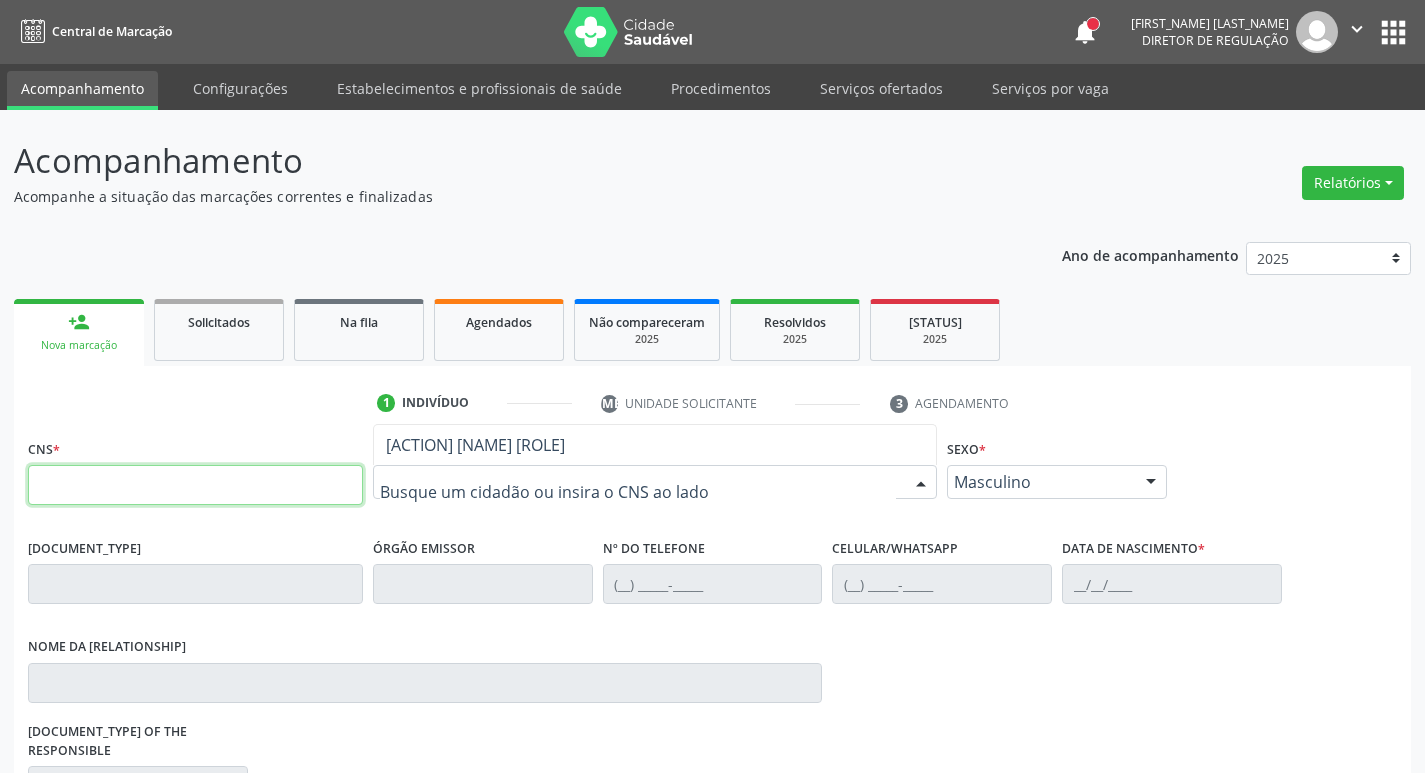 click at bounding box center [195, 485] 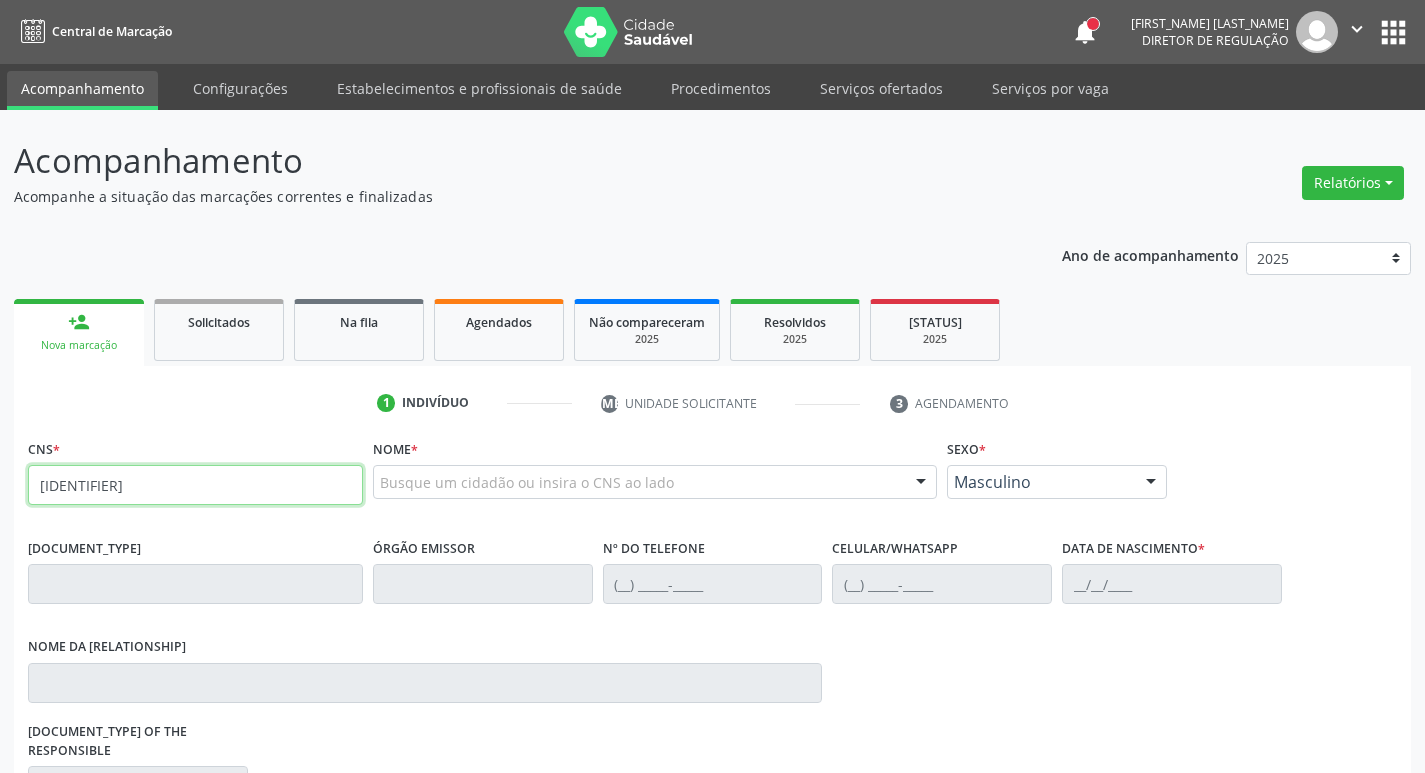 type on "[IDENTIFIER]" 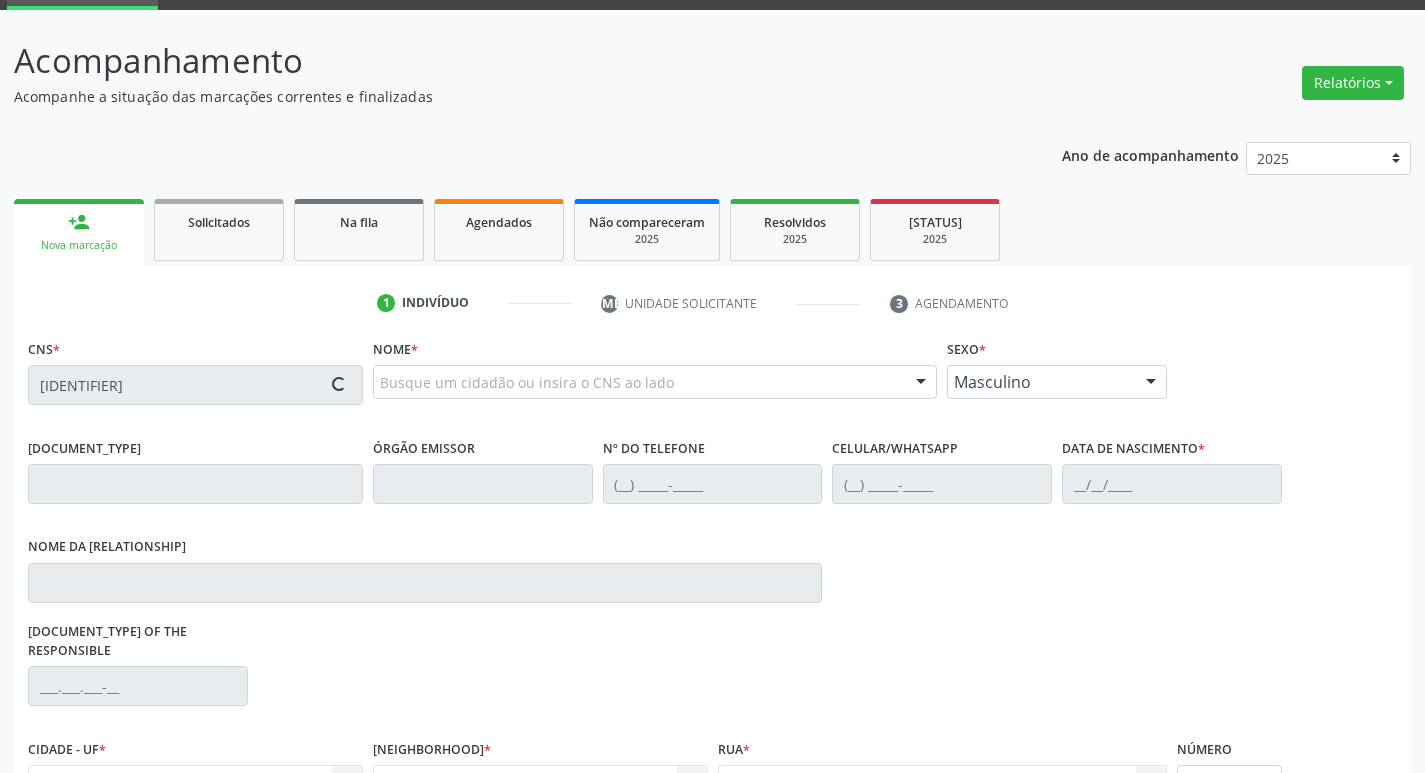 scroll, scrollTop: 200, scrollLeft: 0, axis: vertical 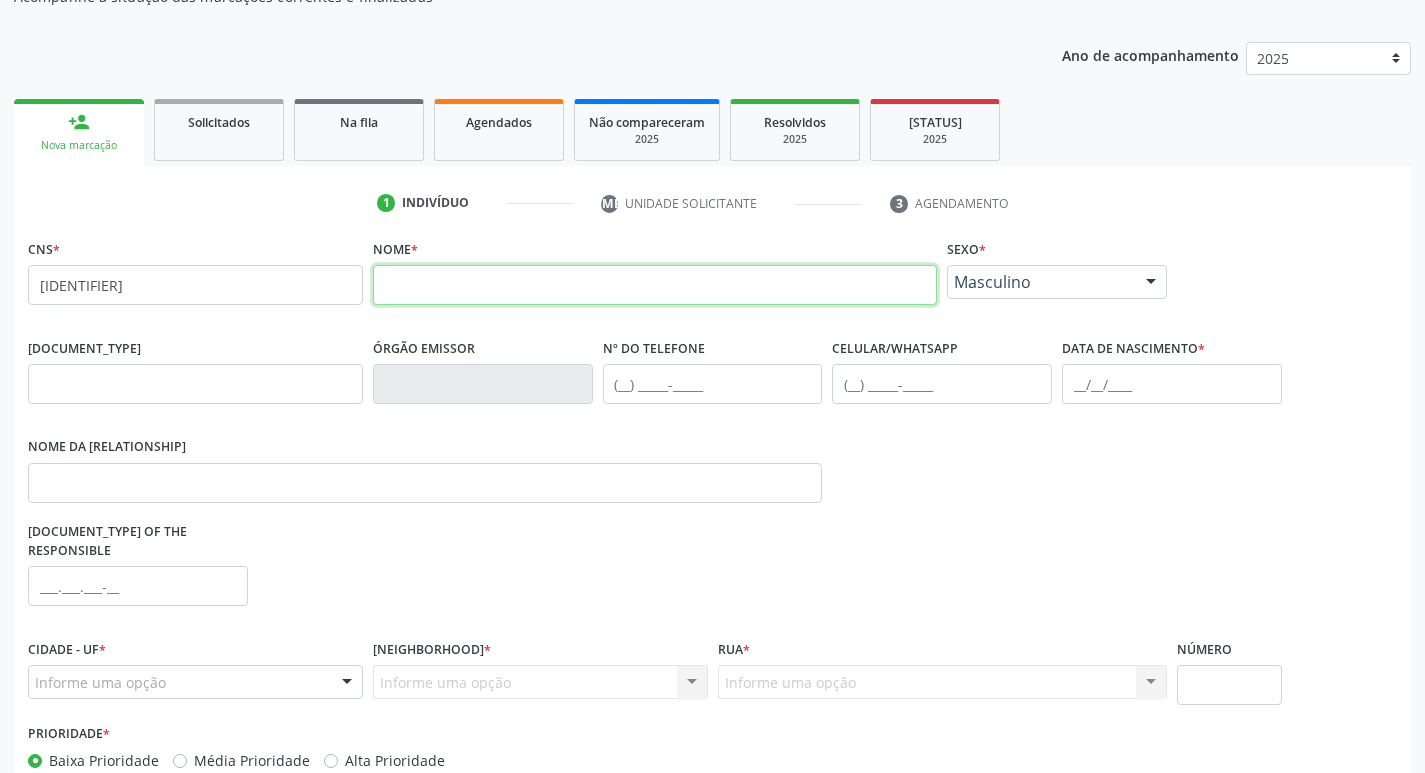 click at bounding box center (655, 285) 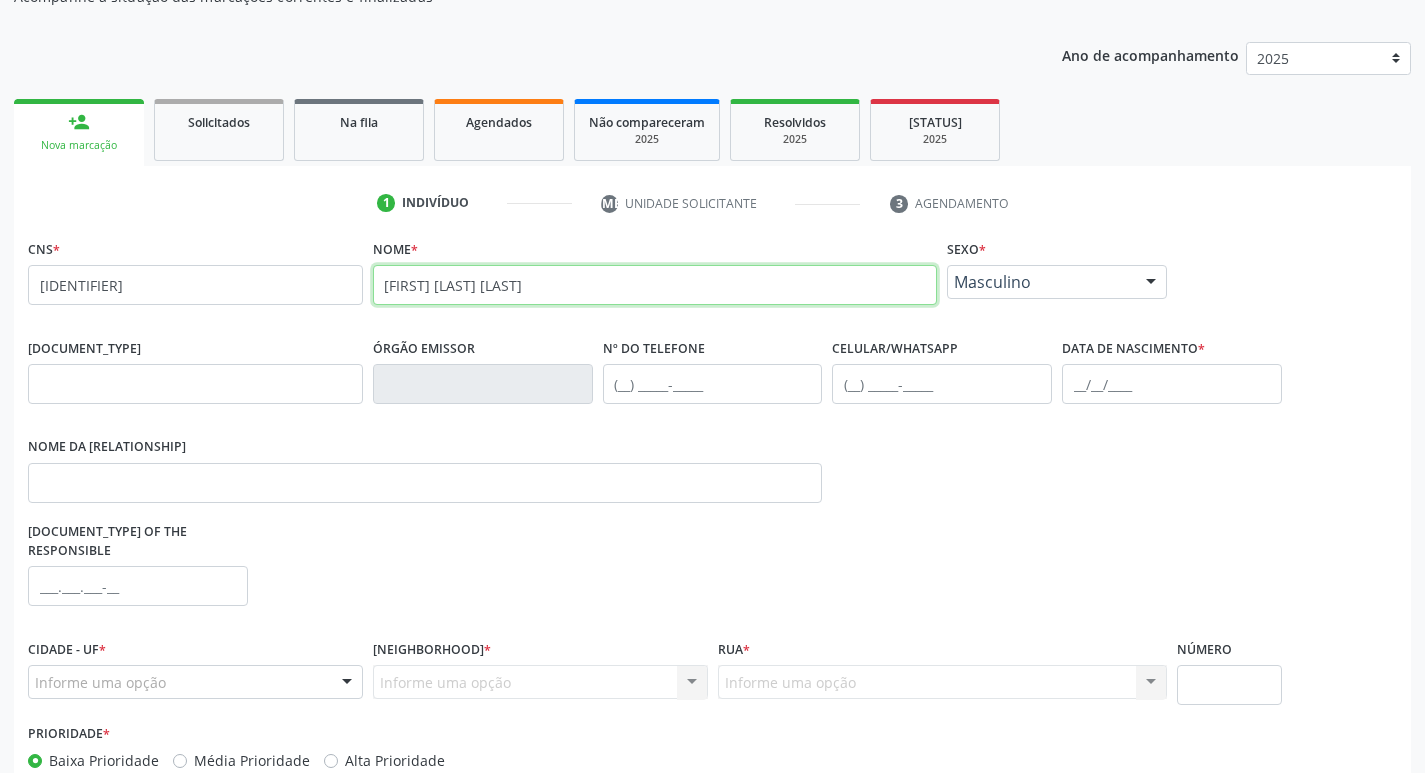 type on "[FIRST] [LAST] [LAST]" 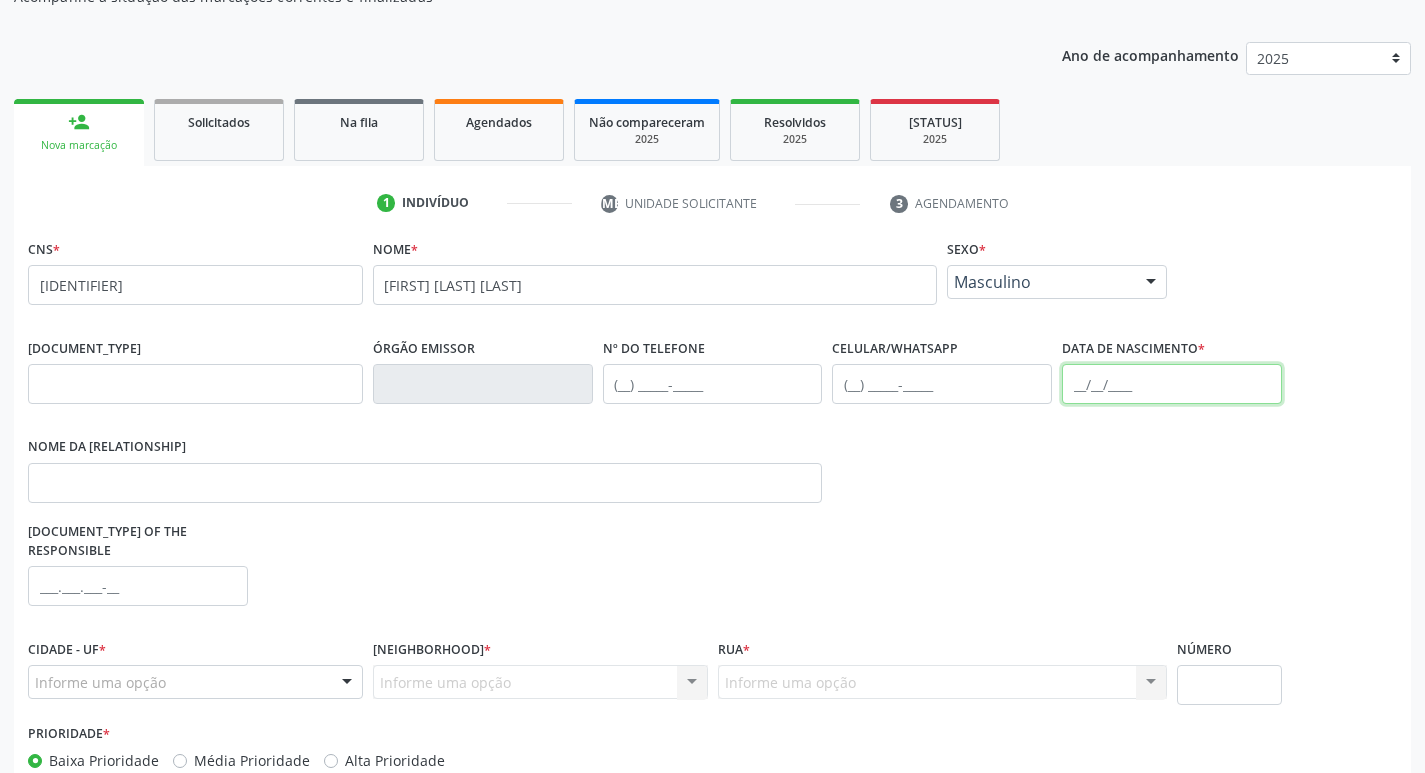 click at bounding box center [1172, 384] 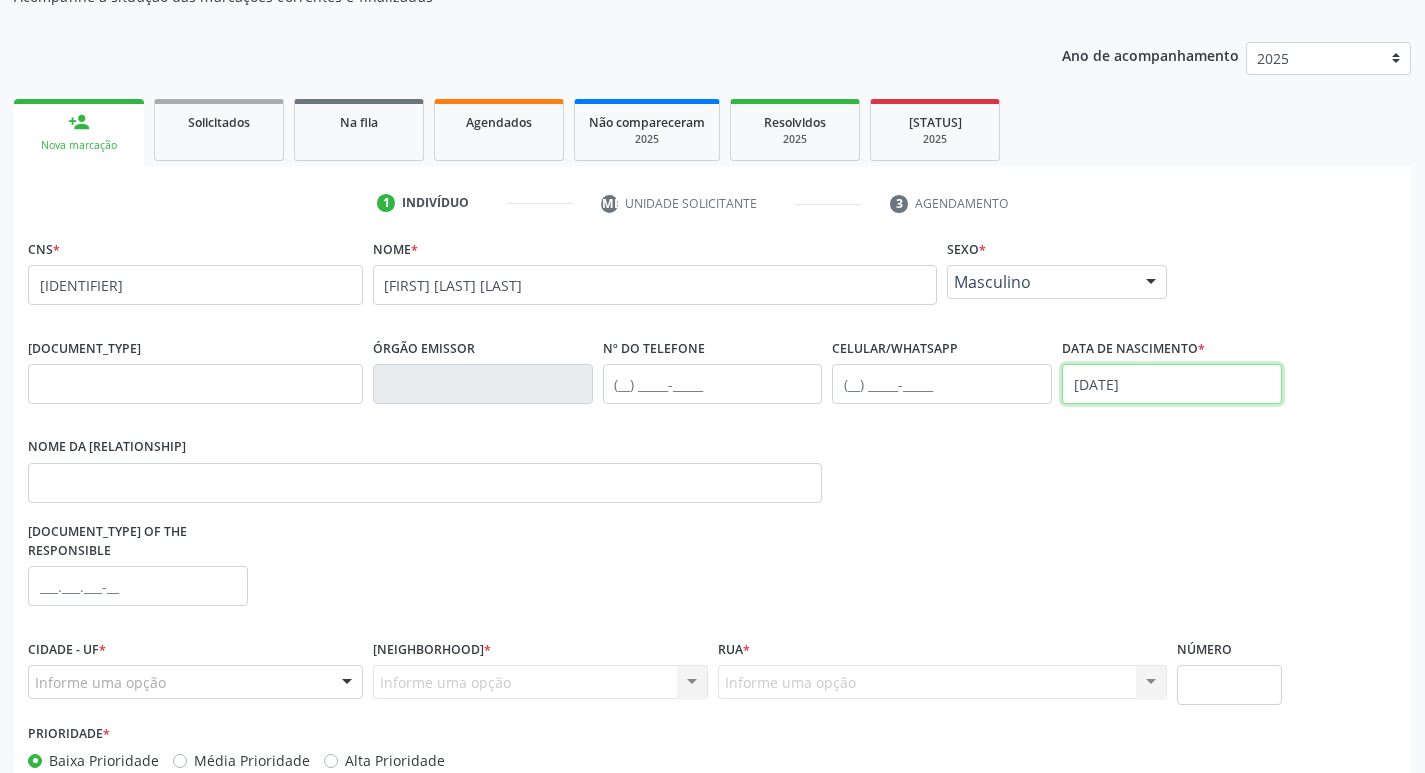 scroll, scrollTop: 297, scrollLeft: 0, axis: vertical 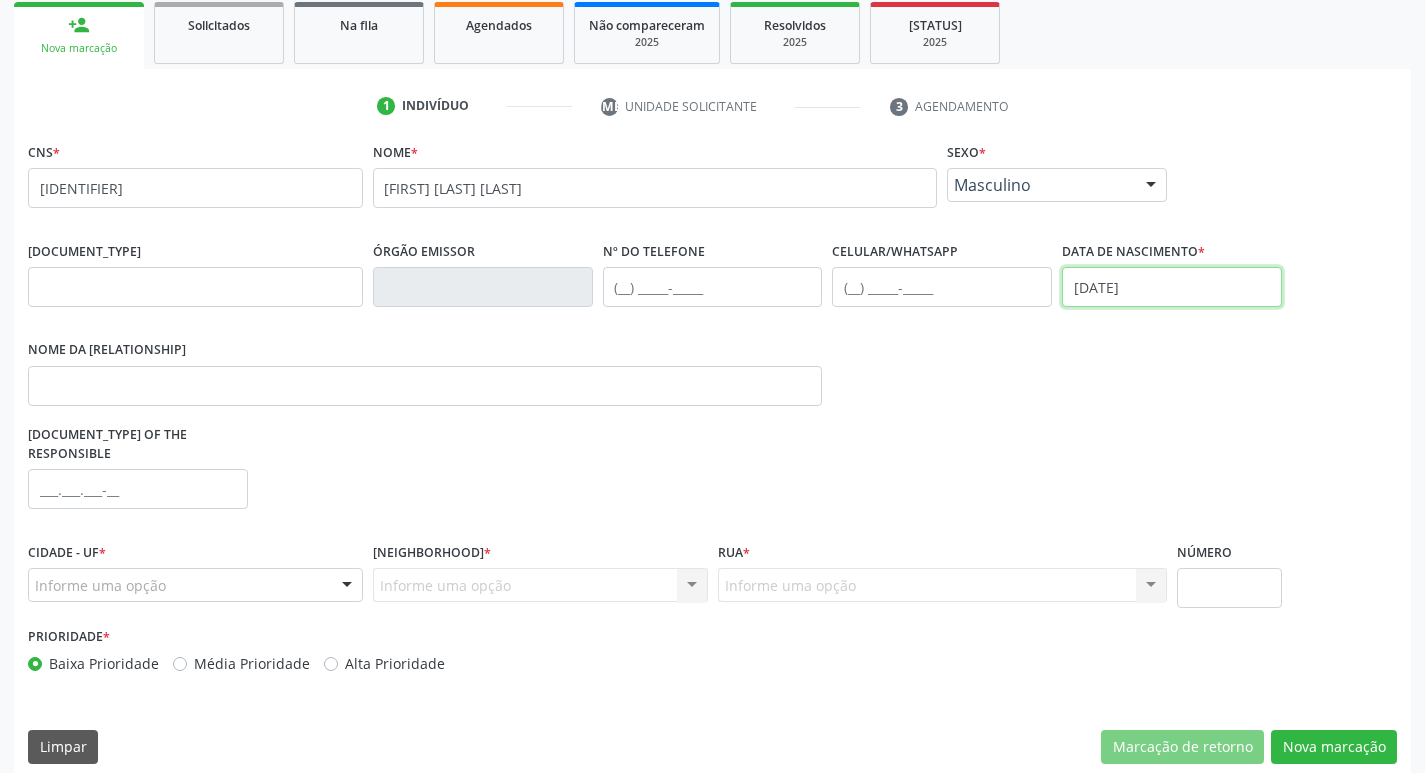 type on "[DATE]" 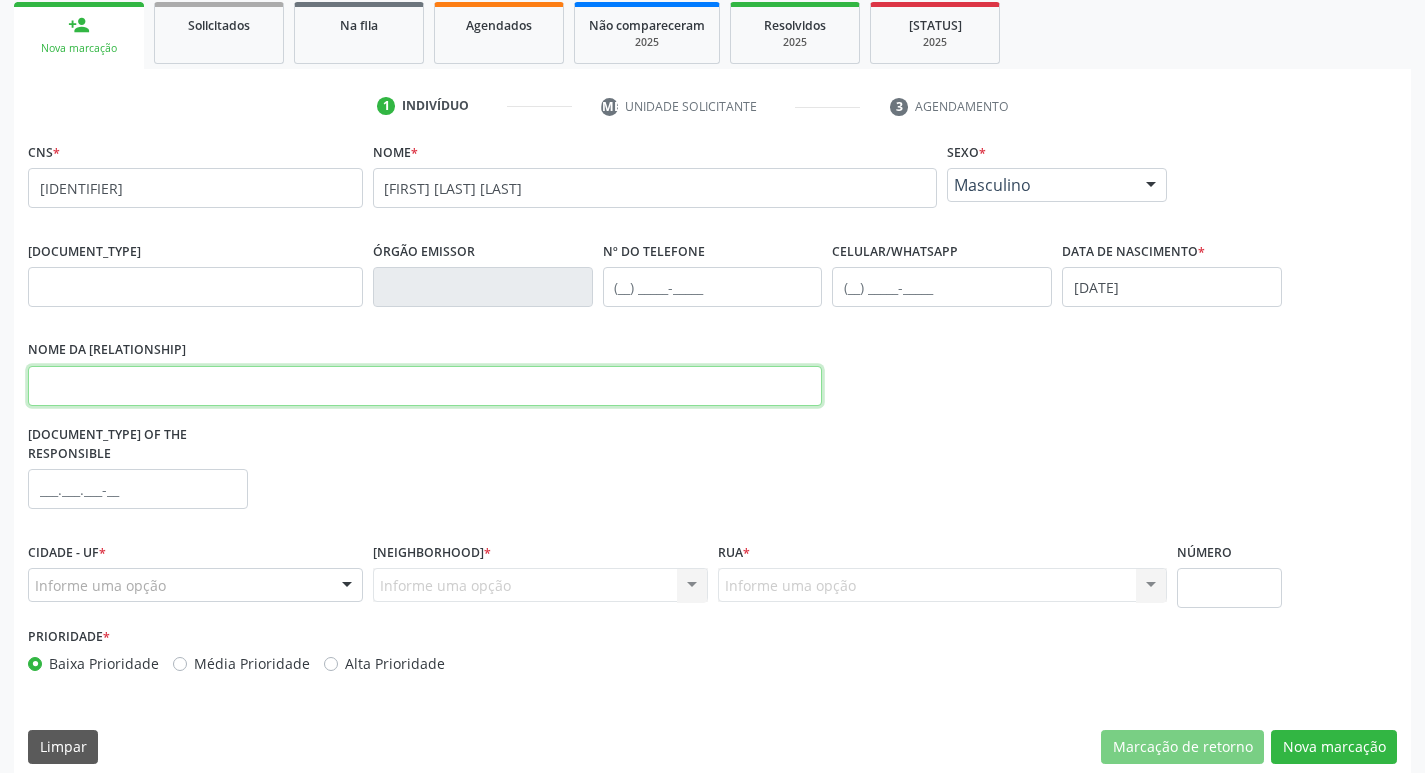 click at bounding box center [425, 386] 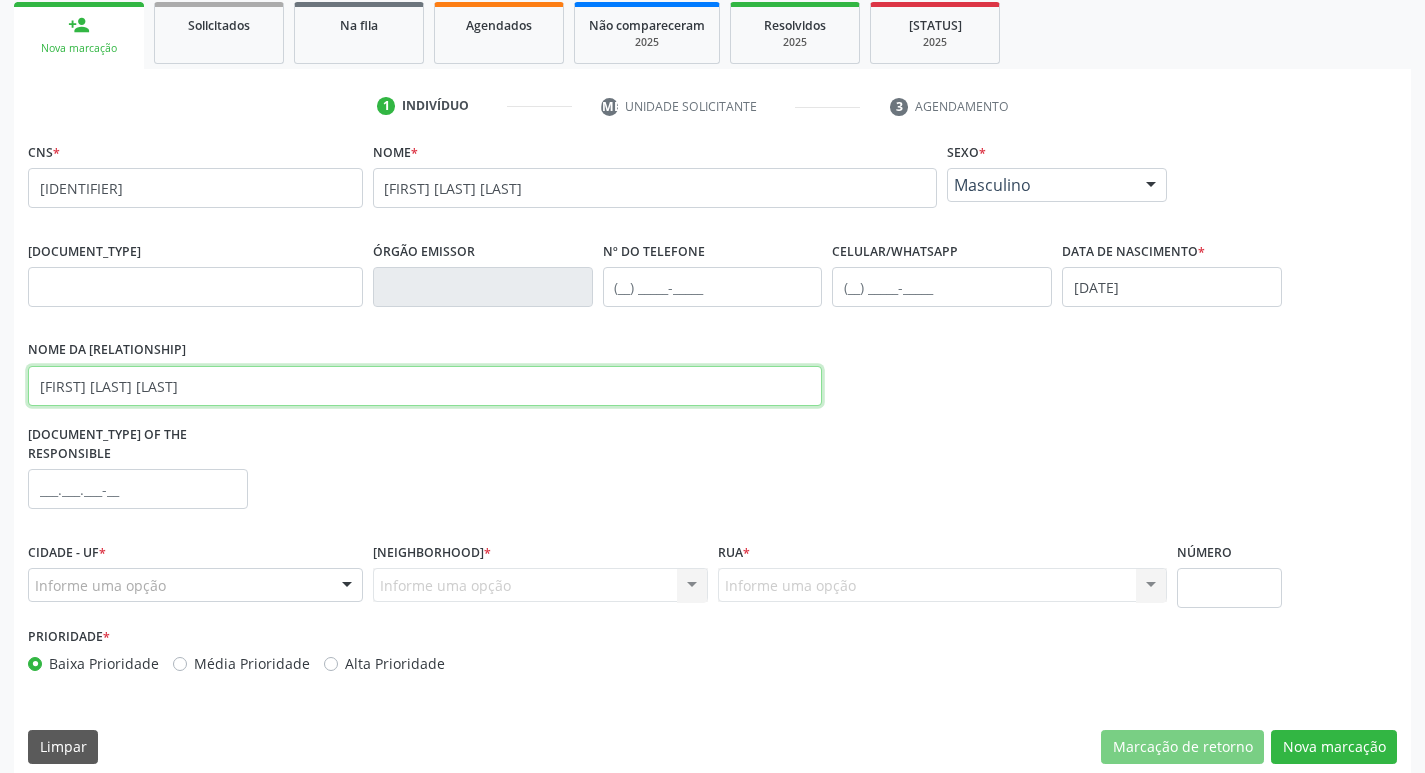 type on "[FIRST] [LAST] [LAST]" 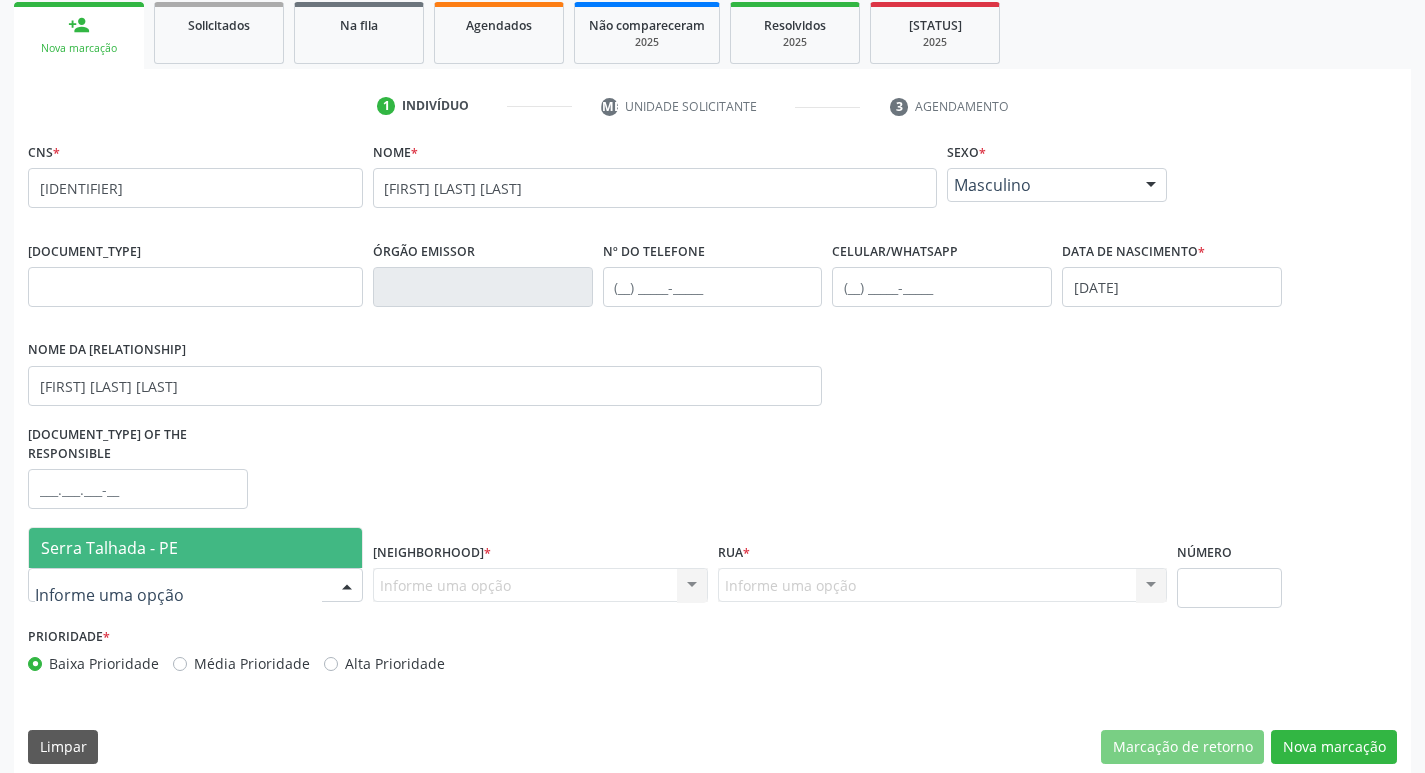 click on "Serra Talhada - PE" at bounding box center [109, 548] 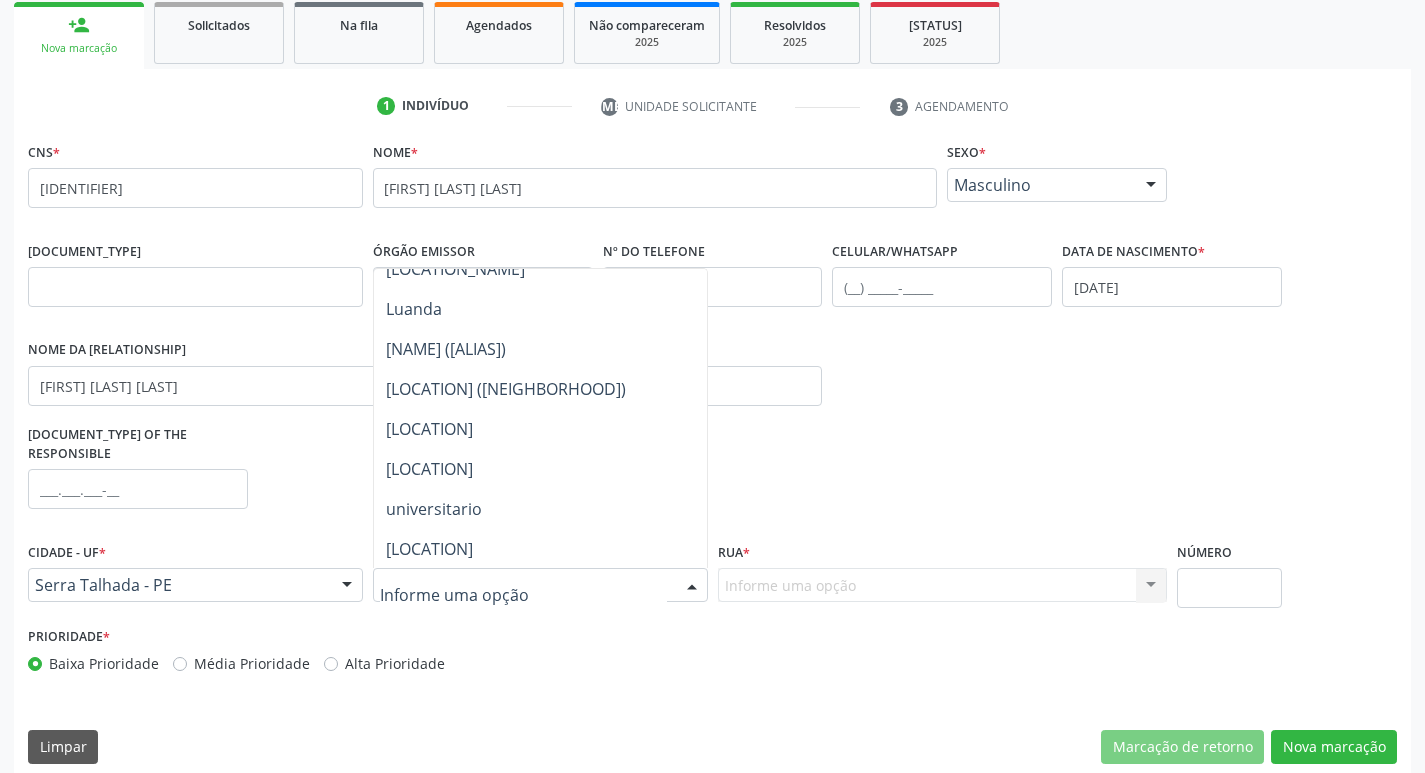 scroll, scrollTop: 741, scrollLeft: 0, axis: vertical 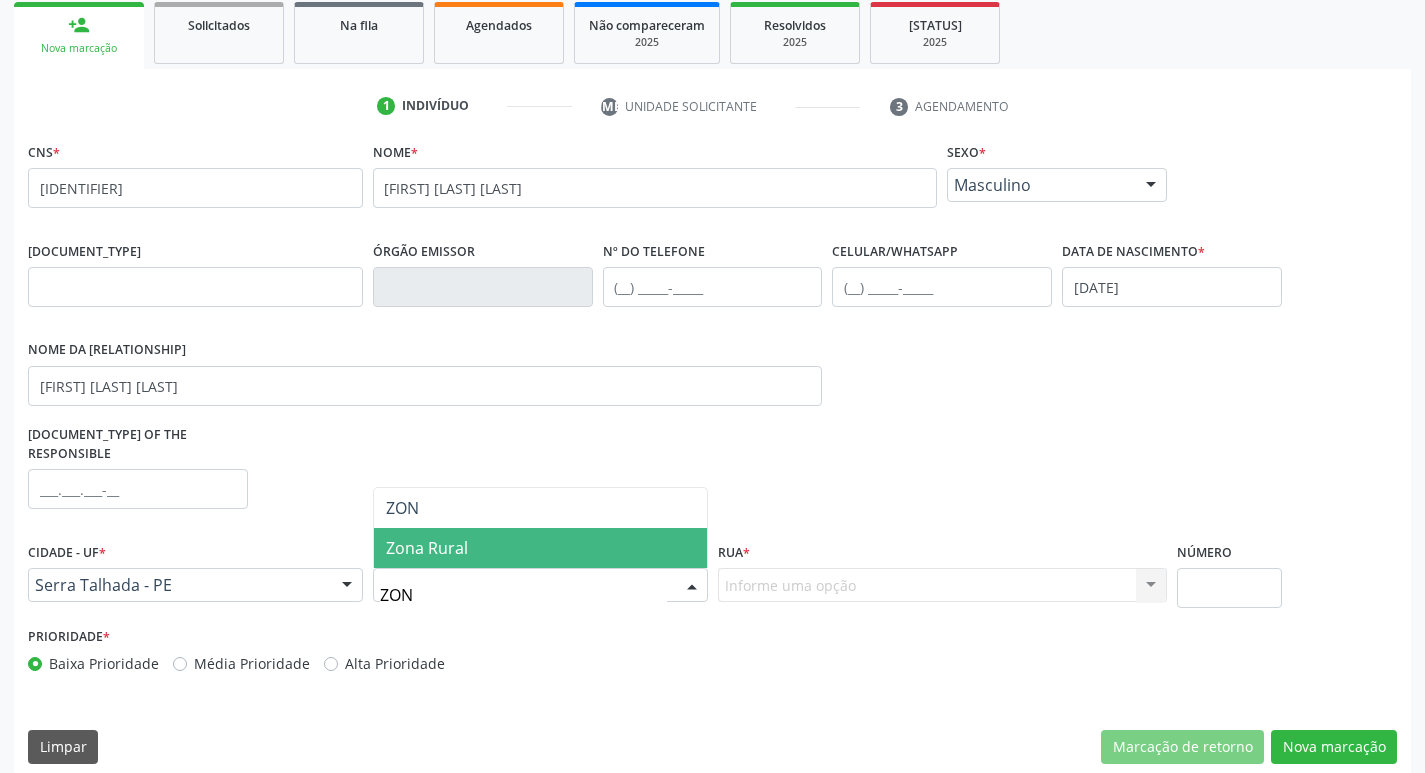 click on "Zona Rural" at bounding box center [427, 548] 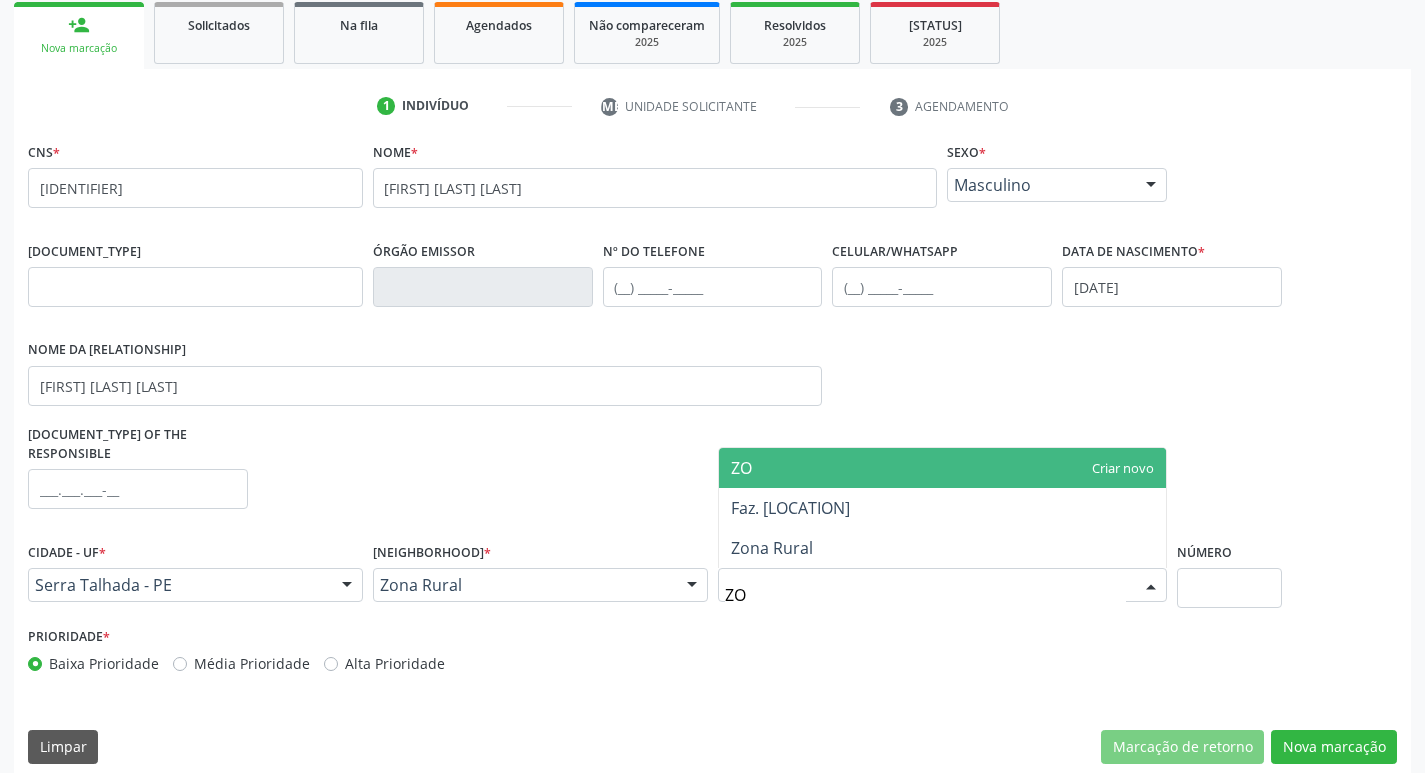 scroll, scrollTop: 0, scrollLeft: 0, axis: both 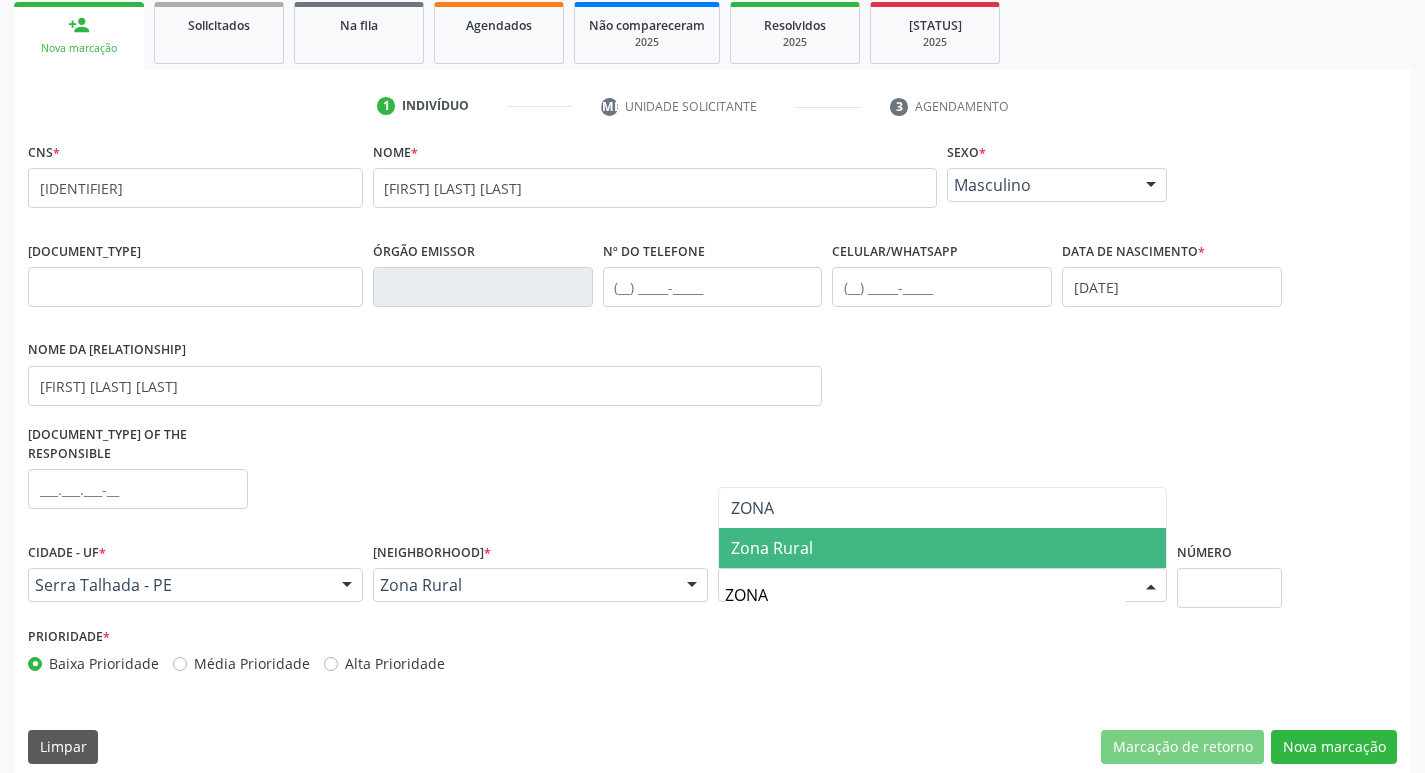 click on "Zona Rural" at bounding box center (943, 548) 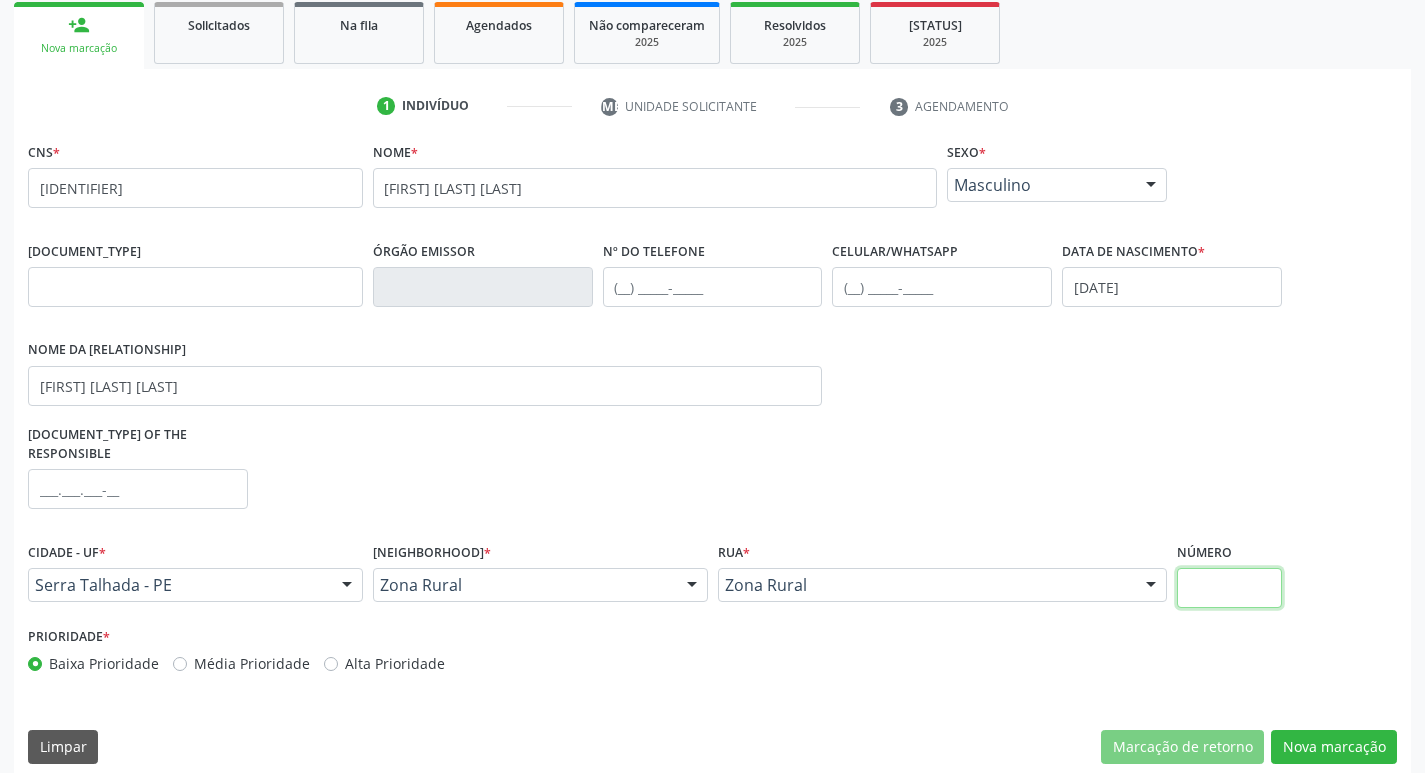 click at bounding box center (1229, 588) 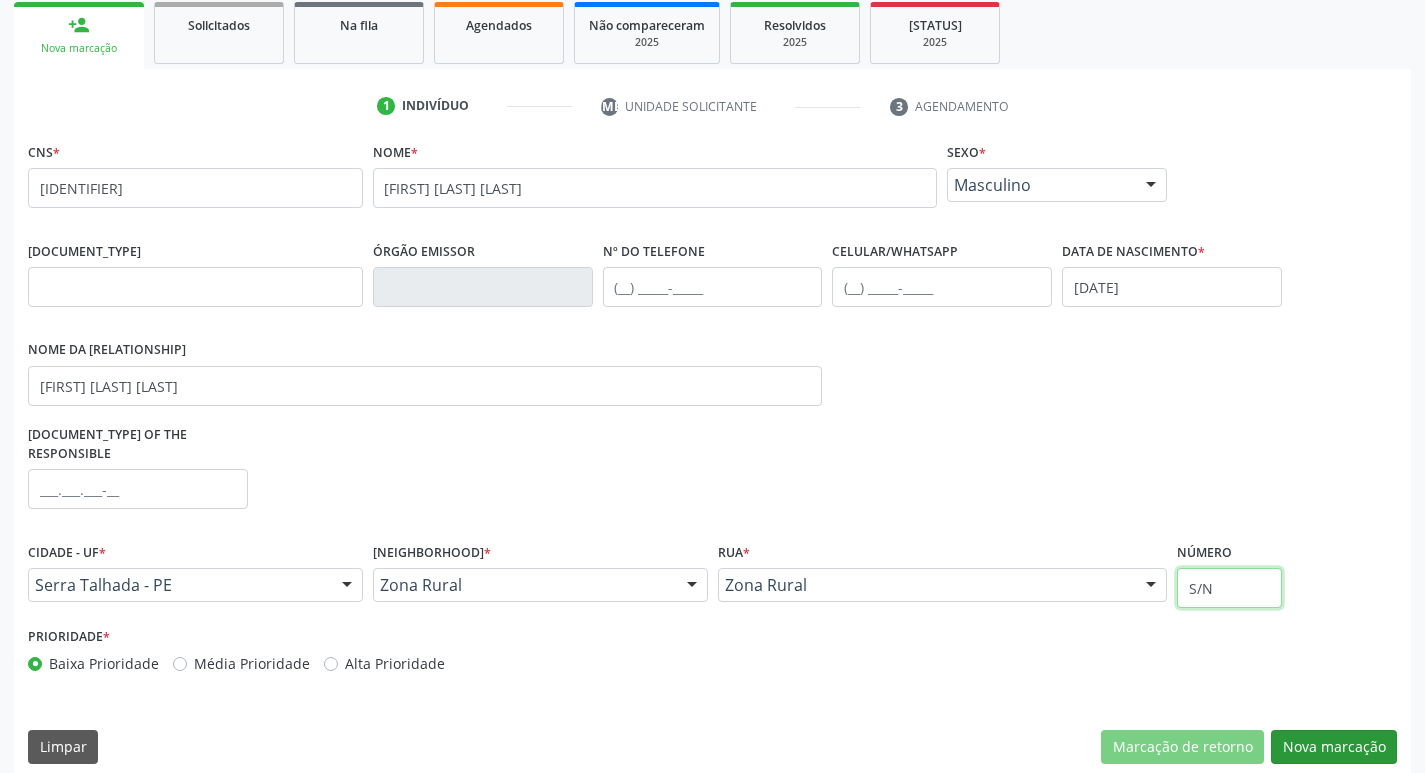 type on "S/N" 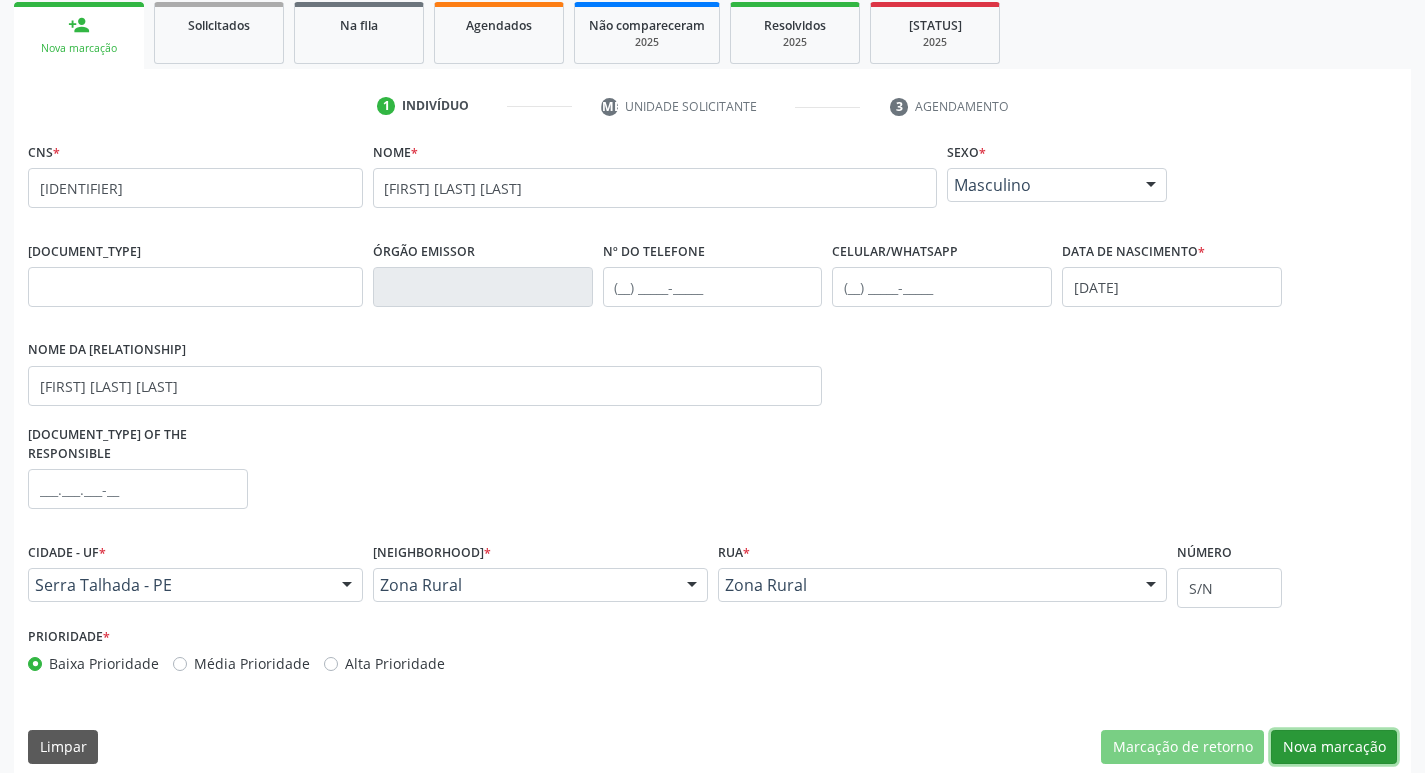 click on "Nova marcação" at bounding box center [1182, 747] 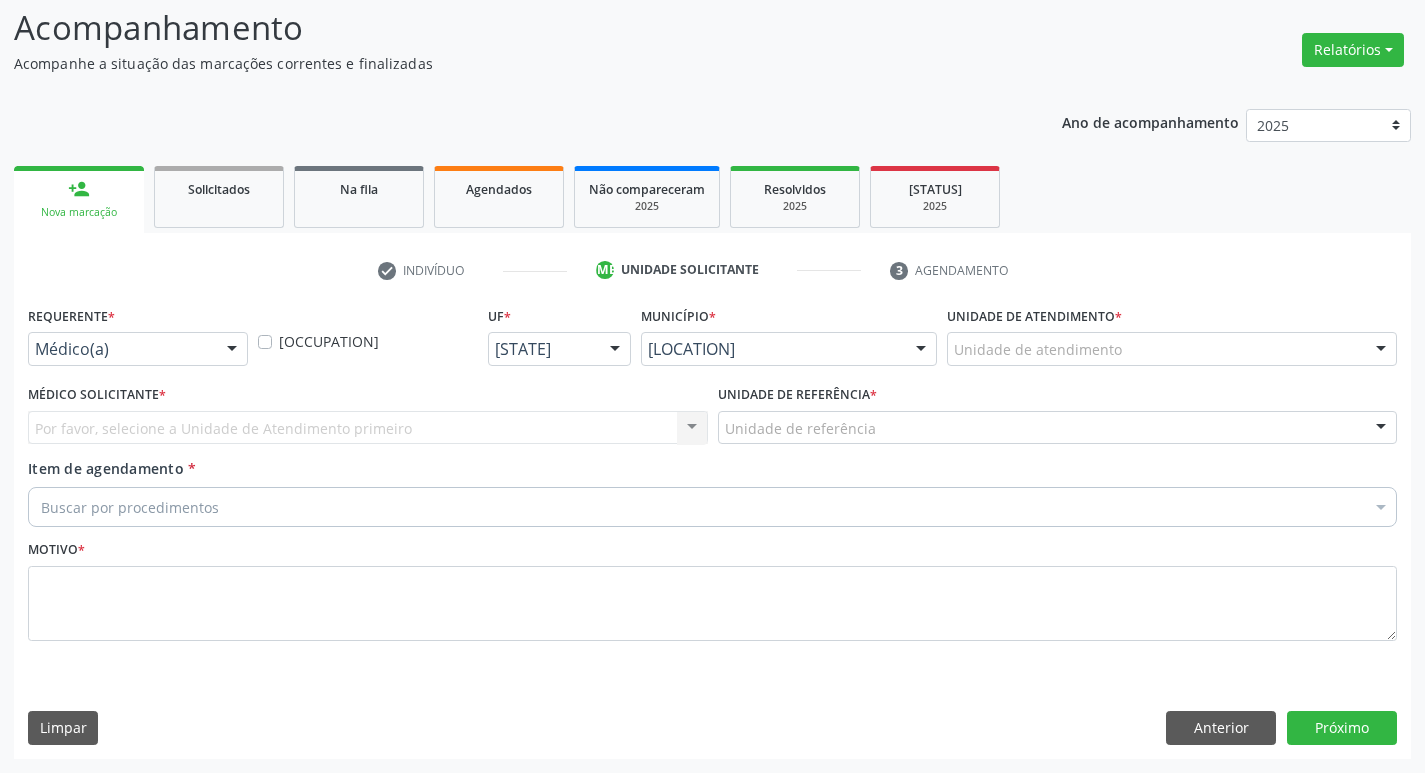 scroll, scrollTop: 133, scrollLeft: 0, axis: vertical 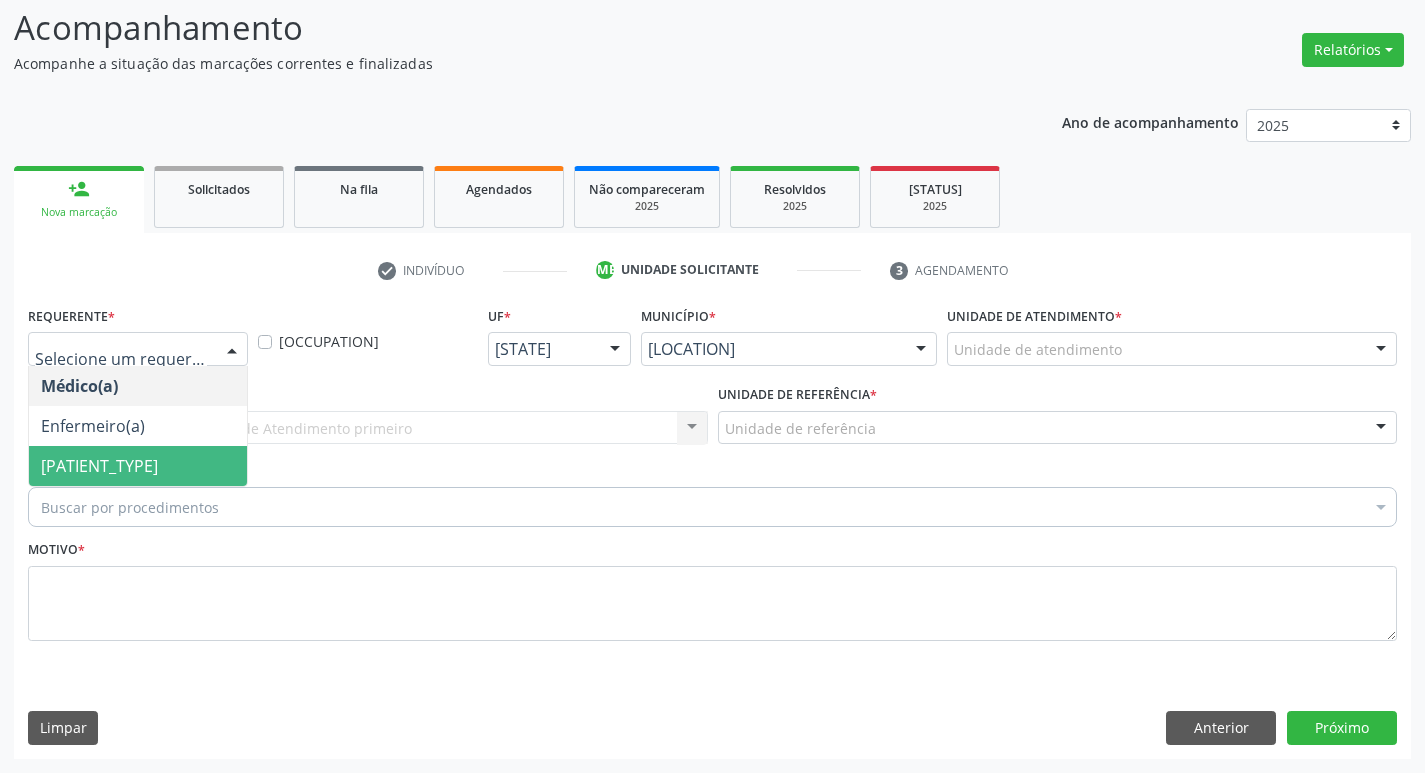 click on "[PATIENT_TYPE]" at bounding box center (138, 466) 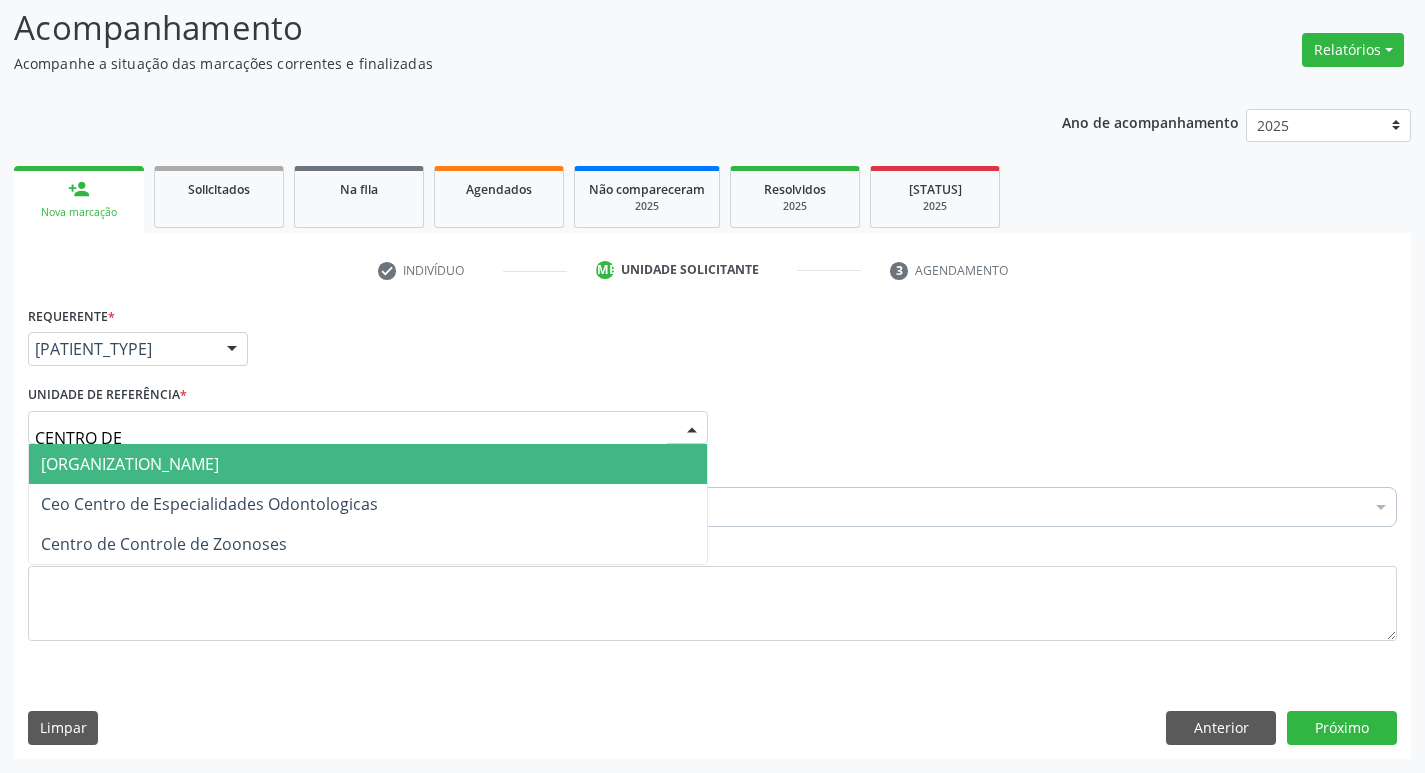 click on "[ORGANIZATION_NAME]" at bounding box center [130, 464] 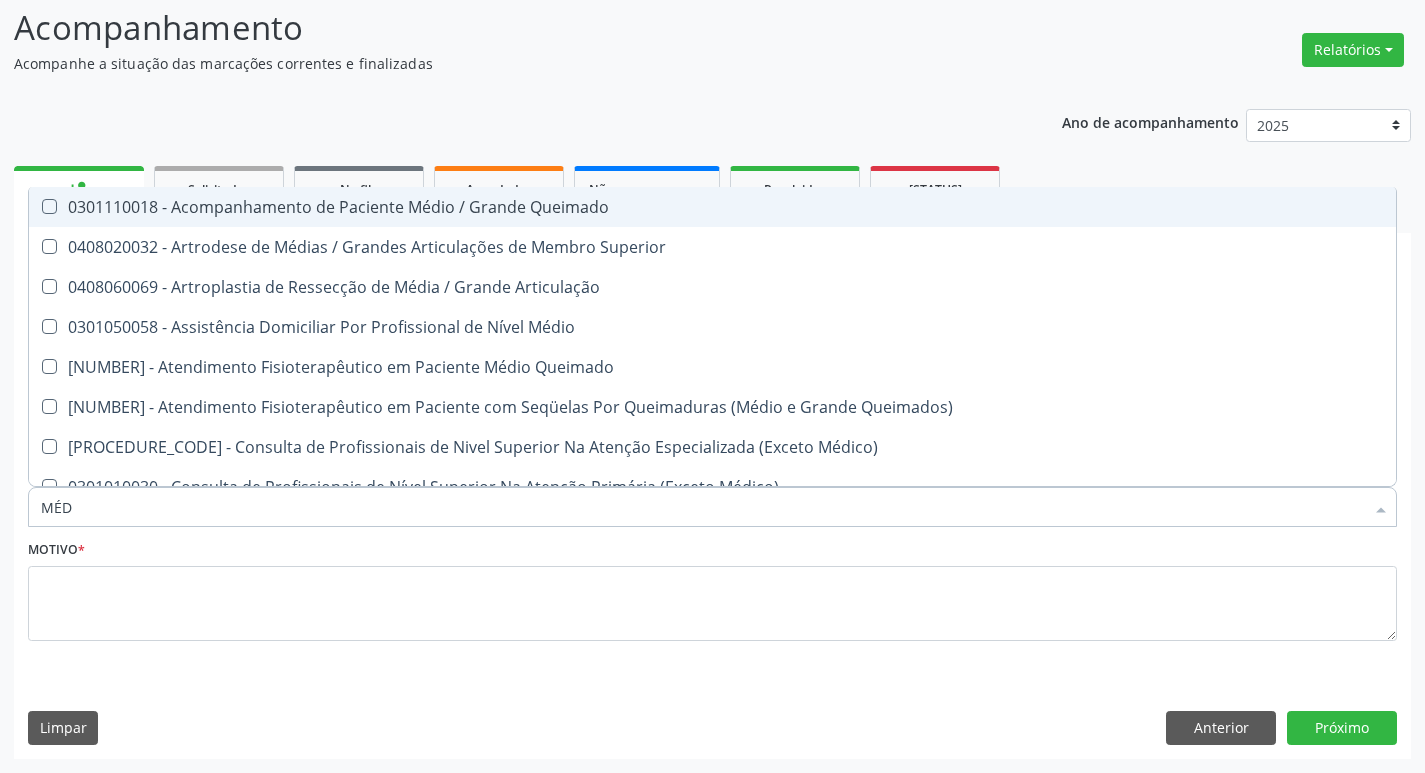 type on "MÉDI" 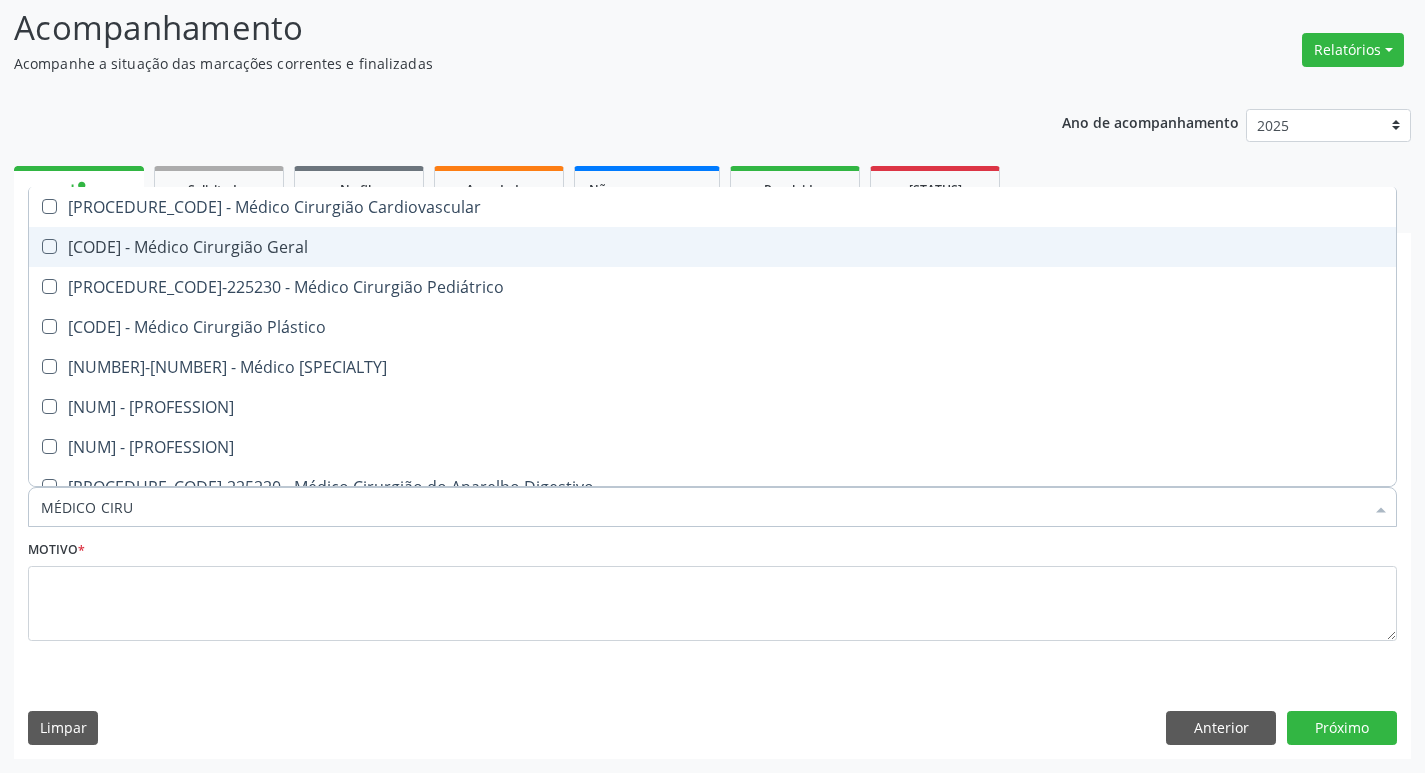 click on "[CODE] - Médico Cirurgião Geral" at bounding box center (712, 247) 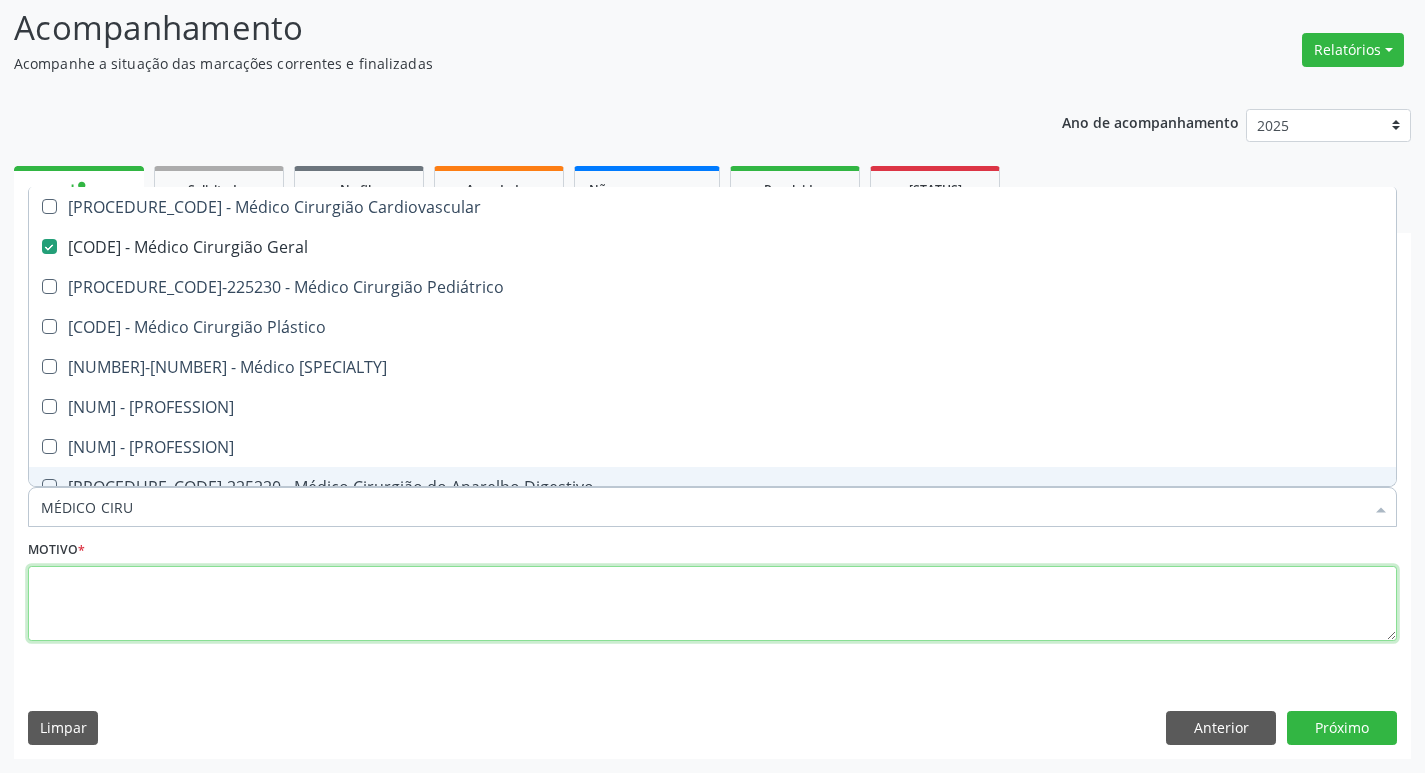 click at bounding box center [712, 604] 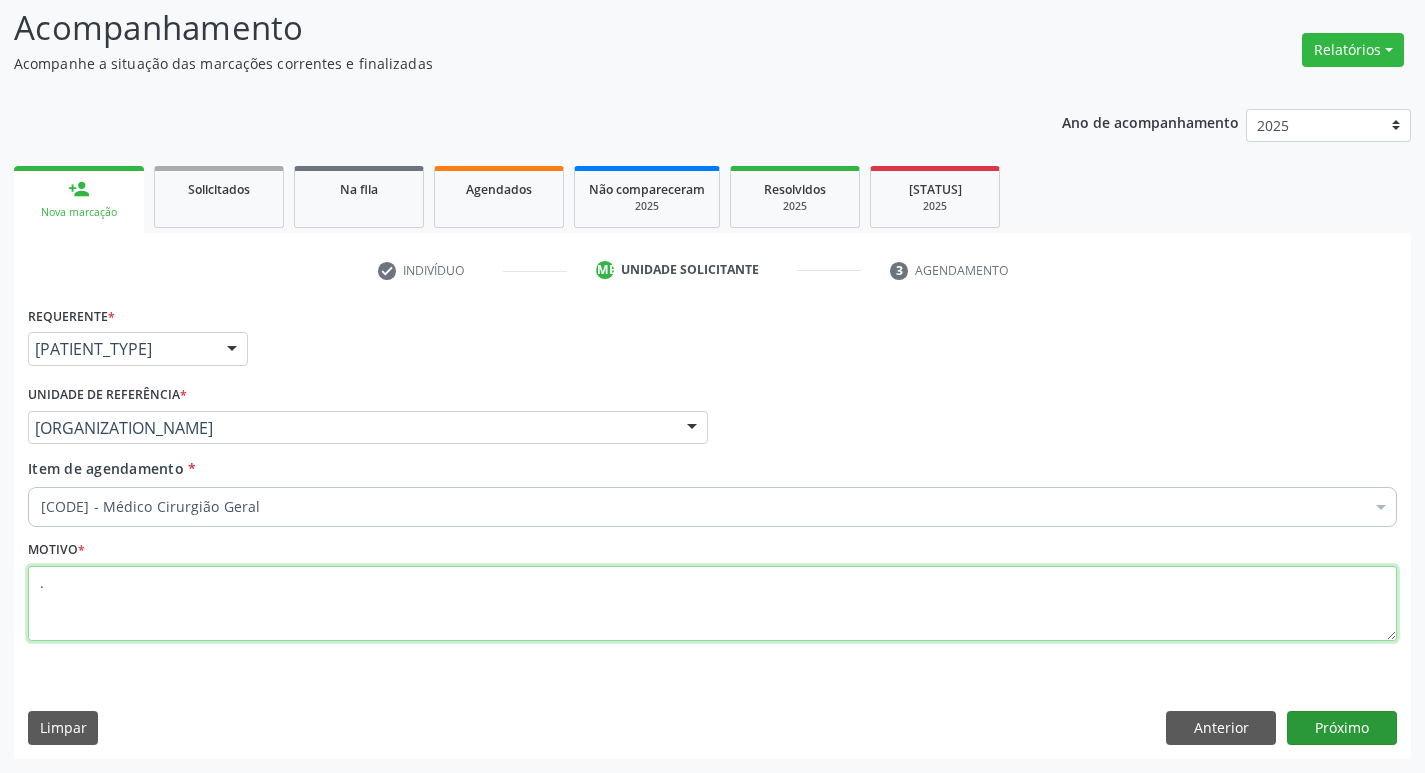 type on "." 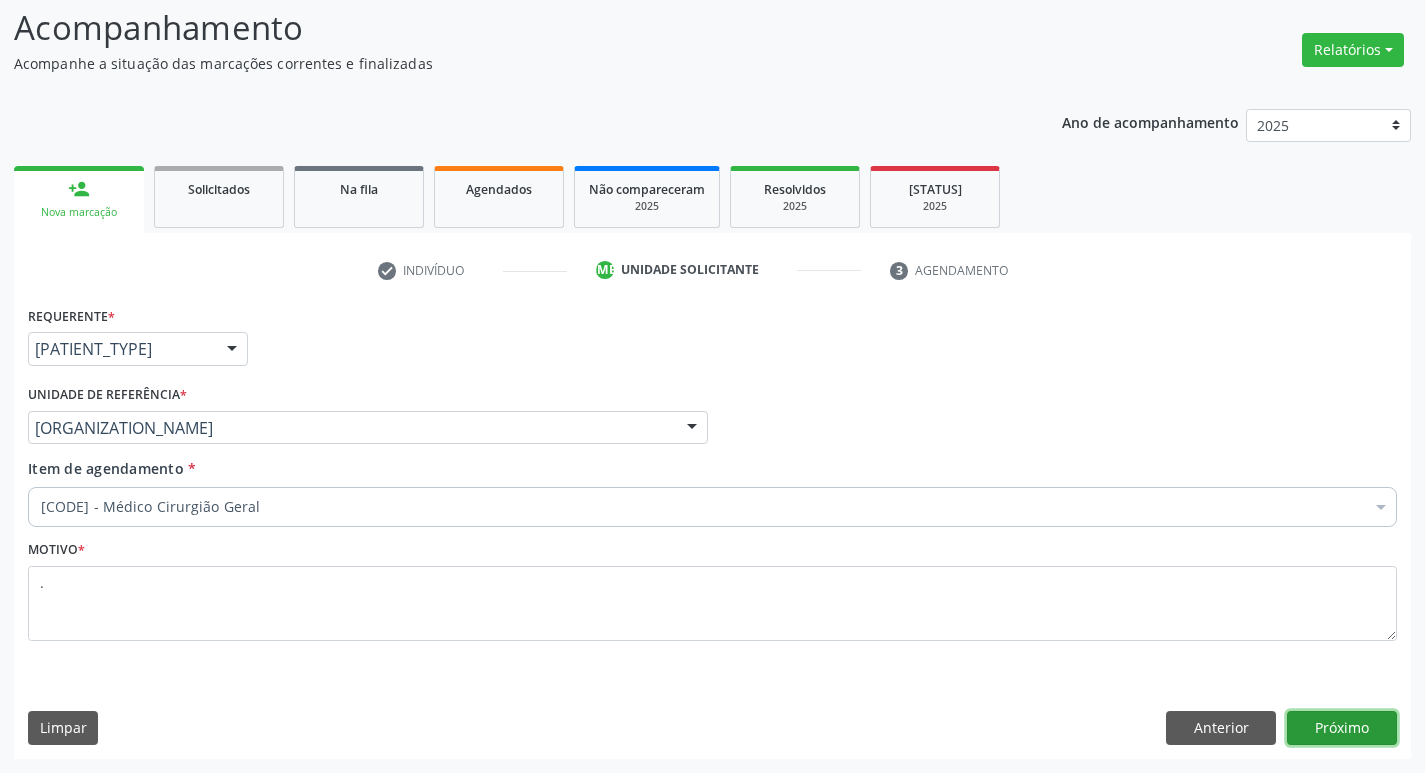 click on "Próximo" at bounding box center [1342, 728] 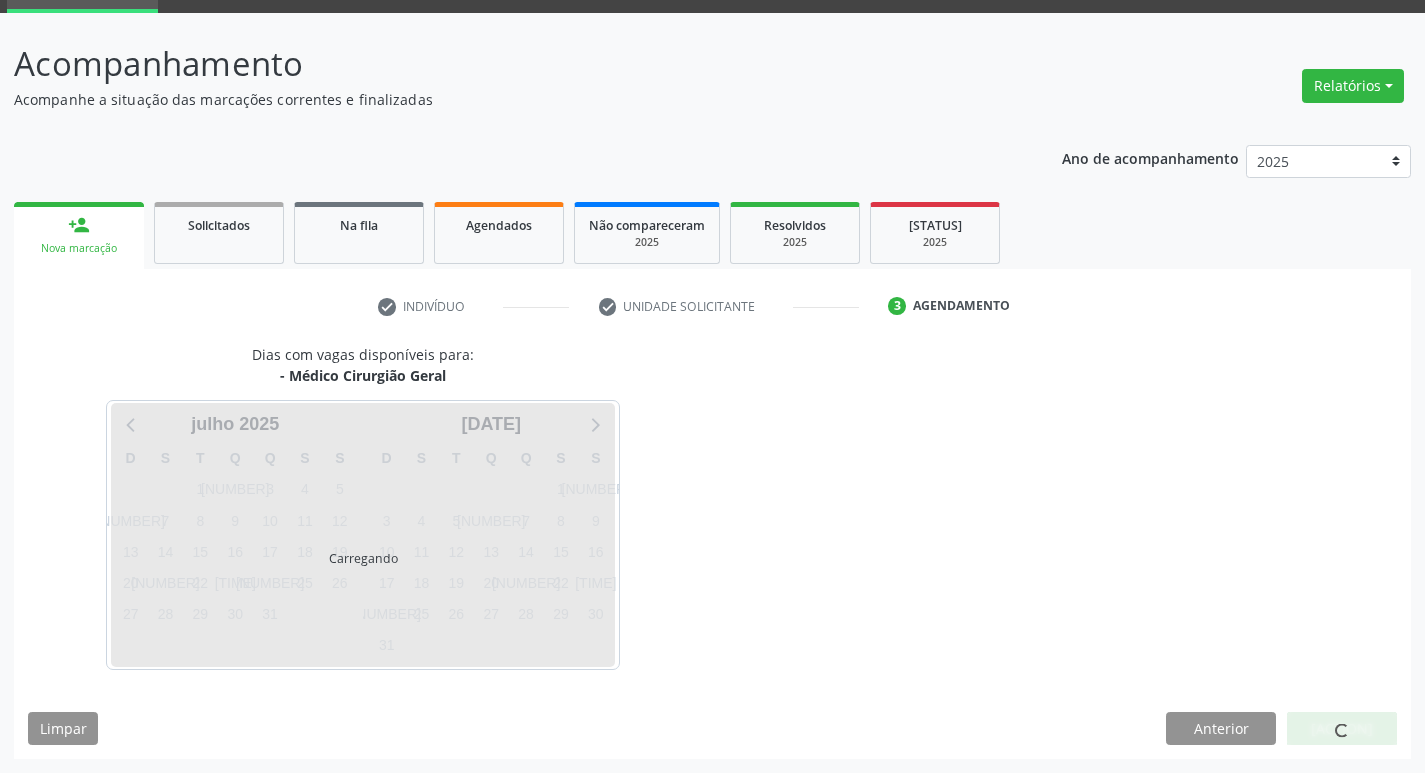 scroll, scrollTop: 97, scrollLeft: 0, axis: vertical 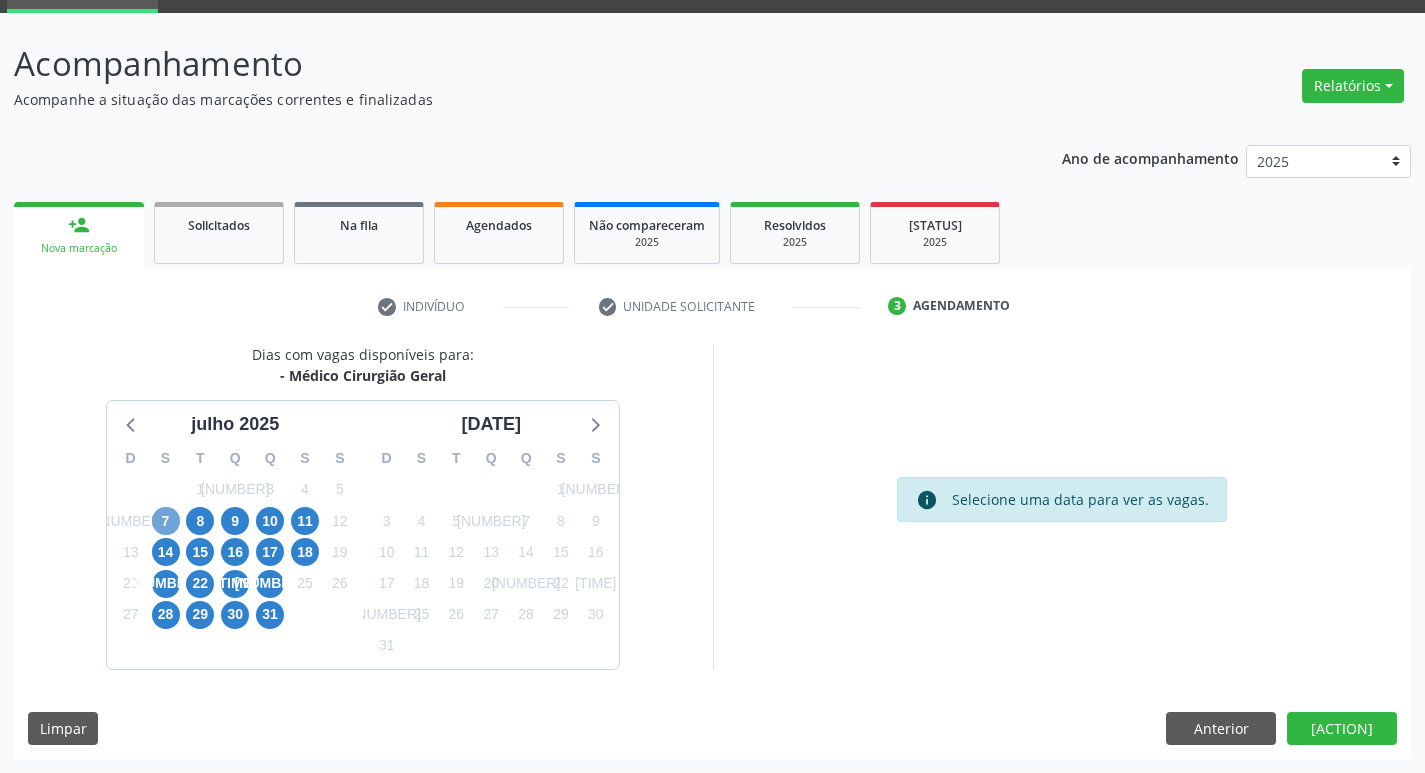 click on "7" at bounding box center (166, 521) 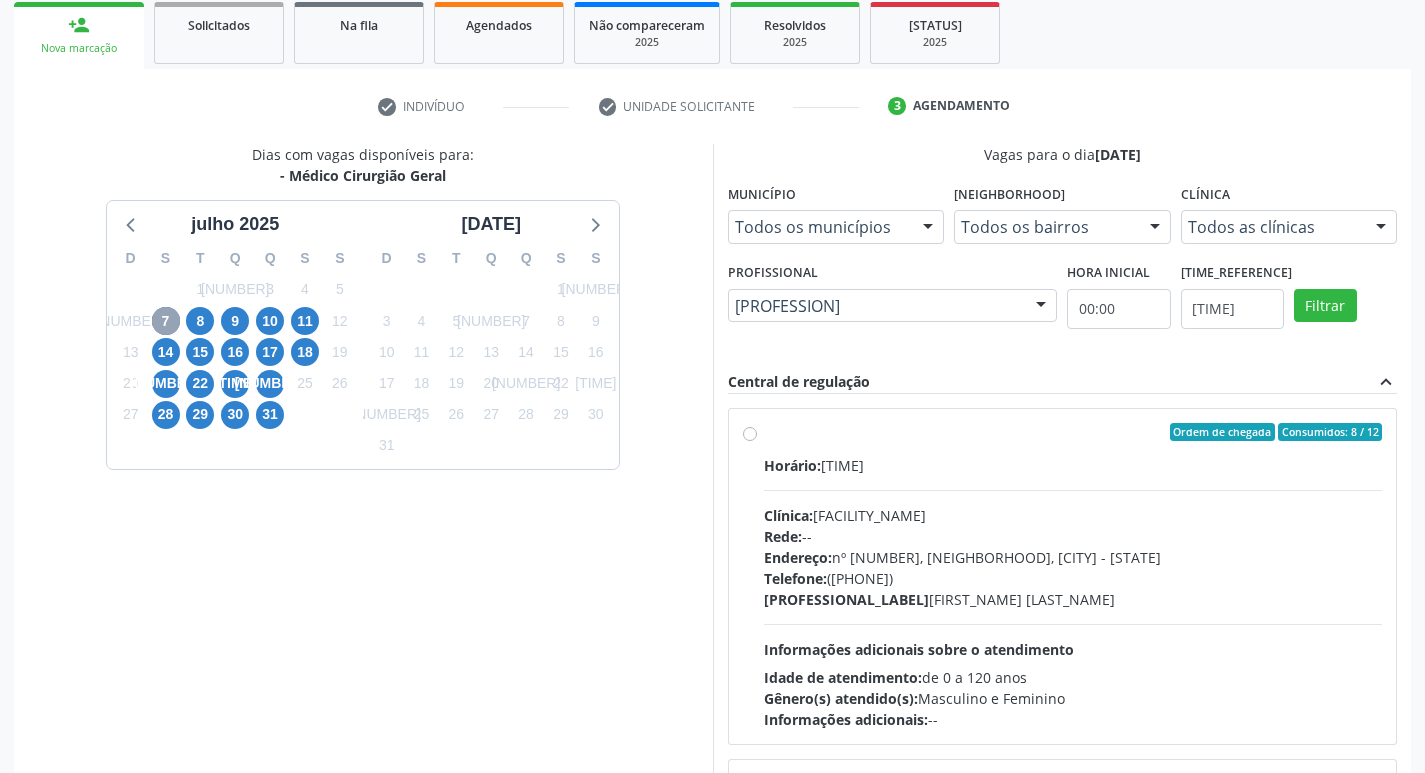 scroll, scrollTop: 397, scrollLeft: 0, axis: vertical 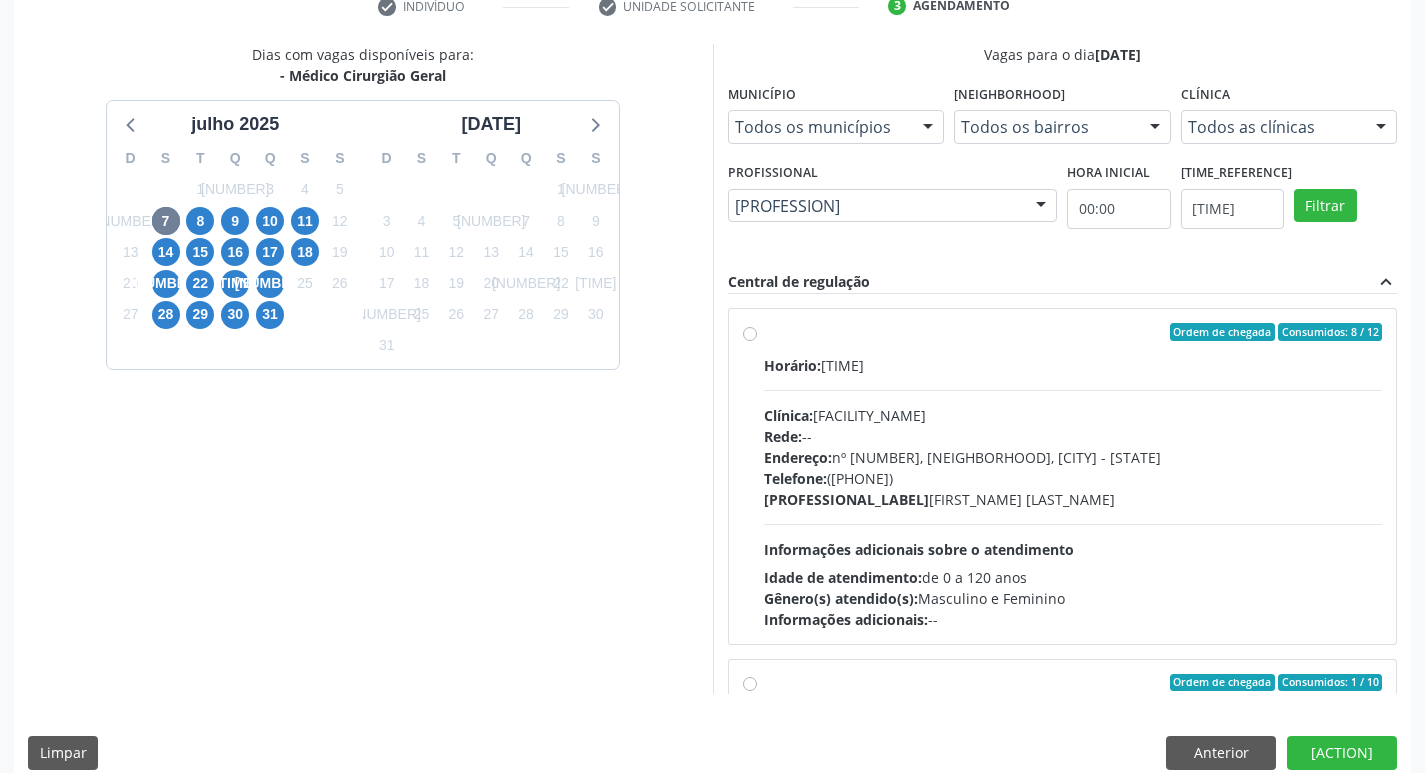 click on "Ordem de chegada
Consumidos: [NUMBER] / [NUMBER]
Horário:   [TIME]
Clínica:  [CLINIC_NAME]
Rede:
--
Endereço:   nº [NUMBER], [NEIGHBORHOOD], [CITY] - [STATE_ABBR]
Telefone:   [PHONE]
Profissional:
[FIRST] [LAST]
Informações adicionais sobre o atendimento
Idade de atendimento:
de [AGE] a [AGE] anos
Gênero(s) atendido(s):
[GENDER] e [GENDER]
Informações adicionais:
--" at bounding box center (1073, 476) 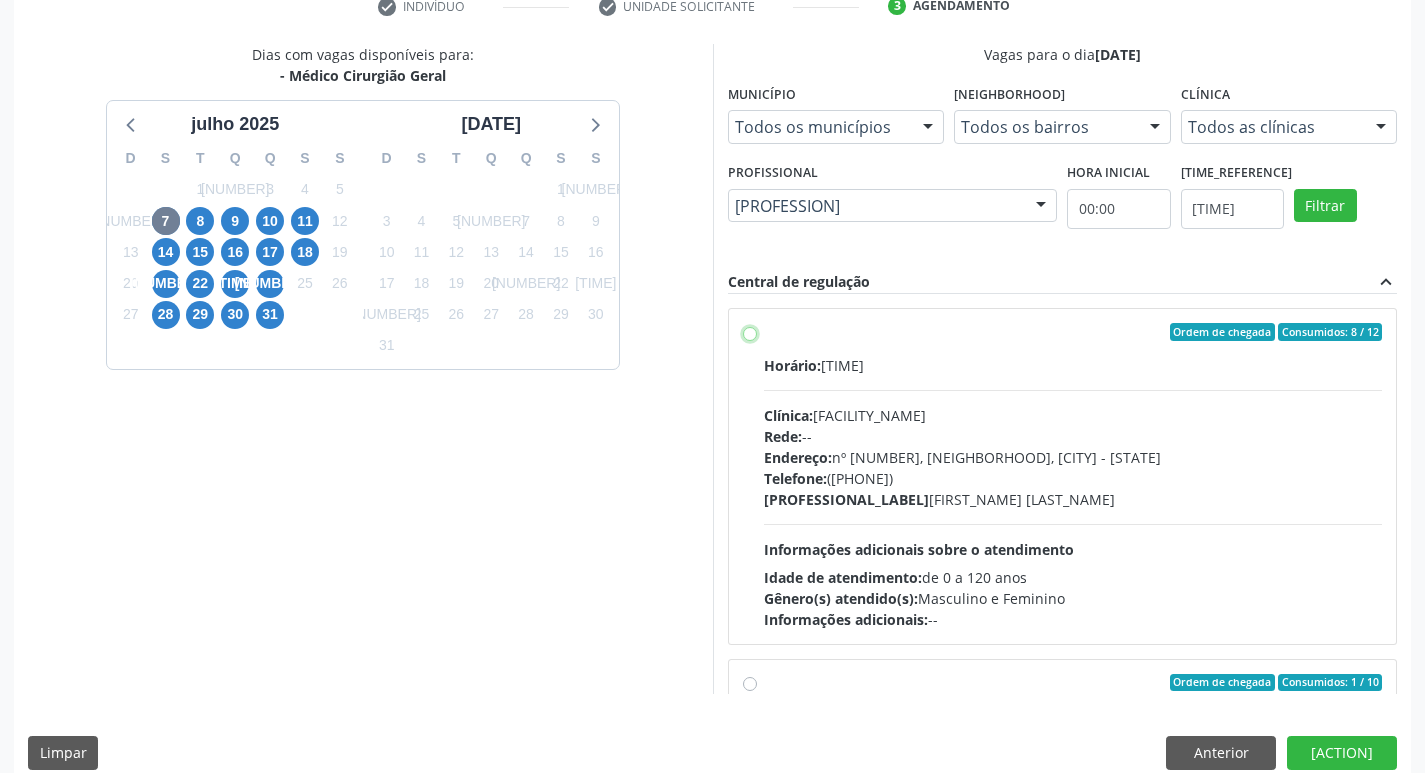 click on "Ordem de chegada
Consumidos: [NUMBER] / [NUMBER]
Horário:   [TIME]
Clínica:  [CLINIC_NAME]
Rede:
--
Endereço:   nº [NUMBER], [NEIGHBORHOOD], [CITY] - [STATE_ABBR]
Telefone:   [PHONE]
Profissional:
[FIRST] [LAST]
Informações adicionais sobre o atendimento
Idade de atendimento:
de [AGE] a [AGE] anos
Gênero(s) atendido(s):
[GENDER] e [GENDER]
Informações adicionais:
--" at bounding box center [750, 332] 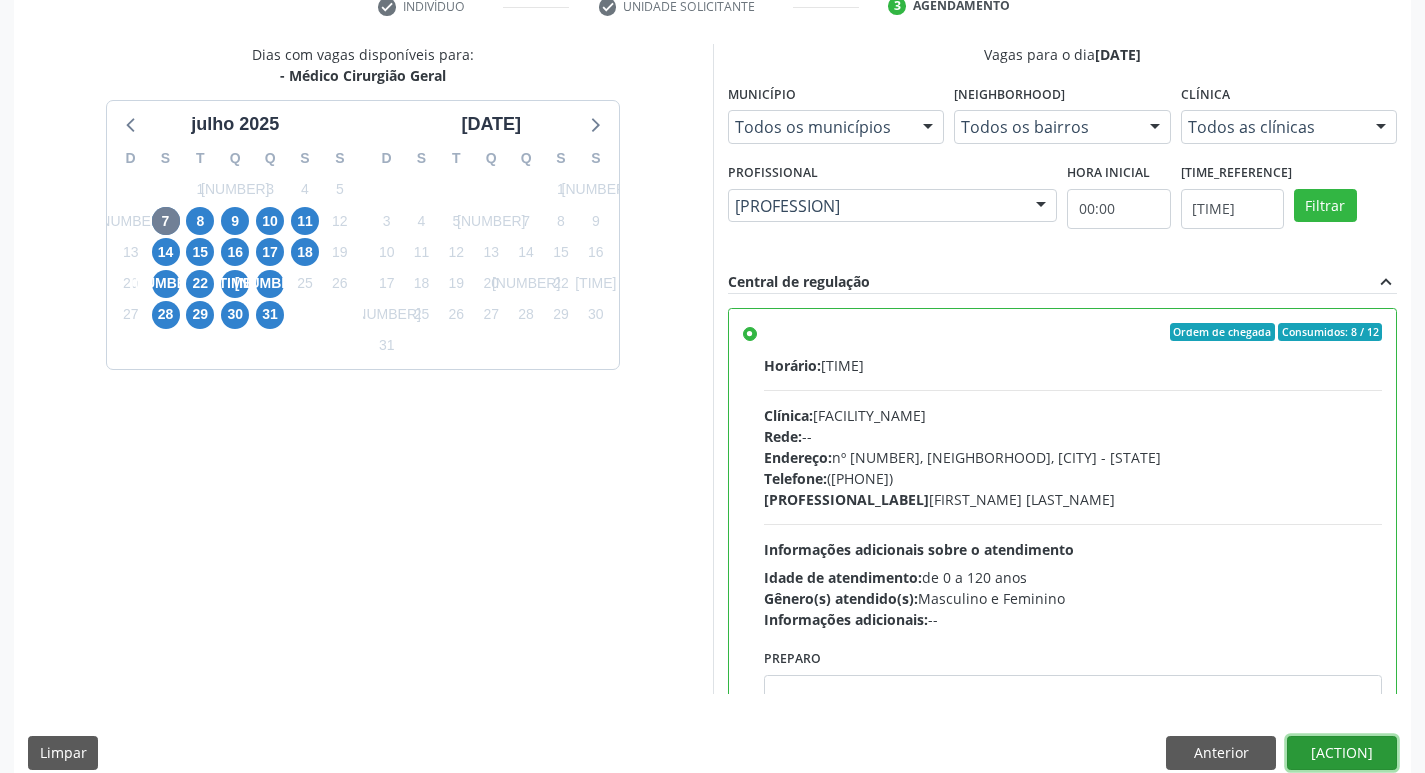 click on "[ACTION]" at bounding box center (1342, 753) 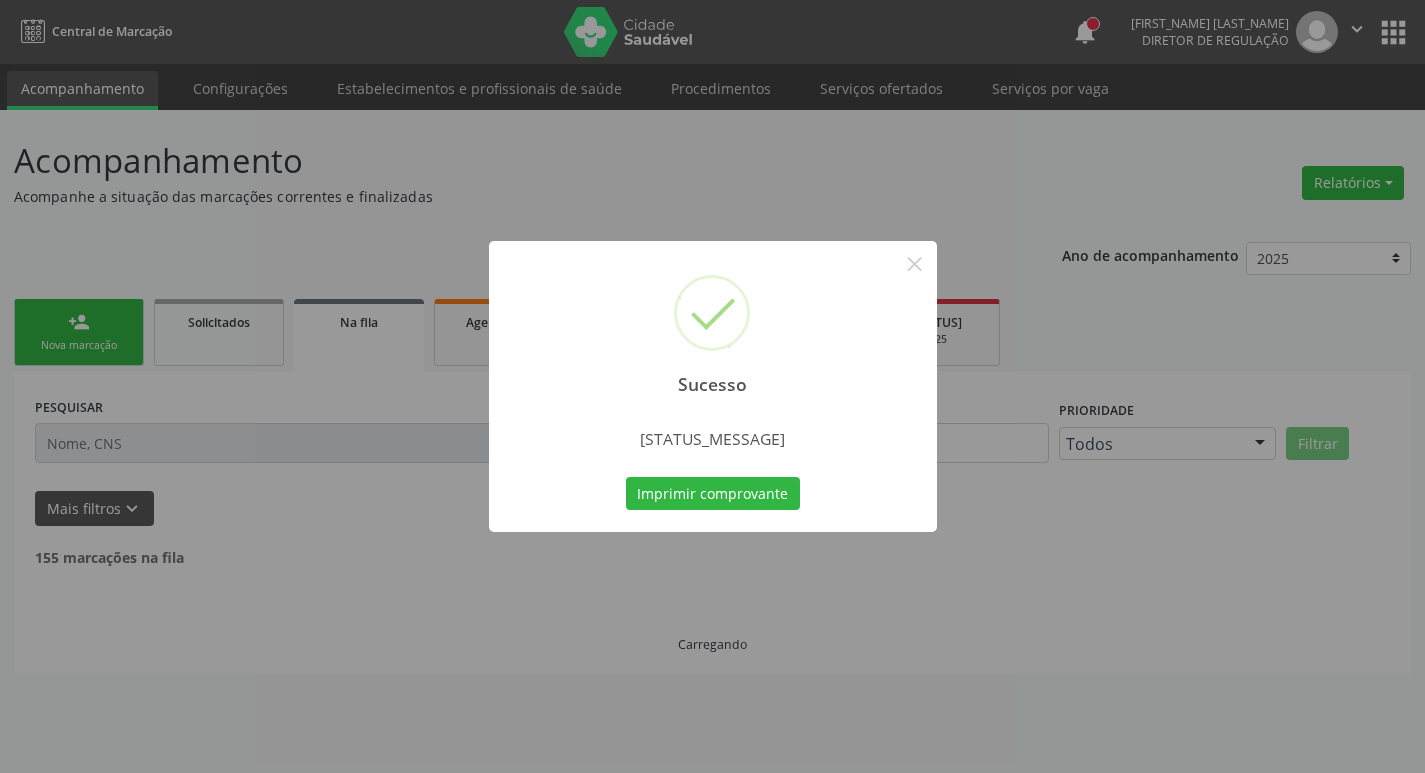 scroll, scrollTop: 0, scrollLeft: 0, axis: both 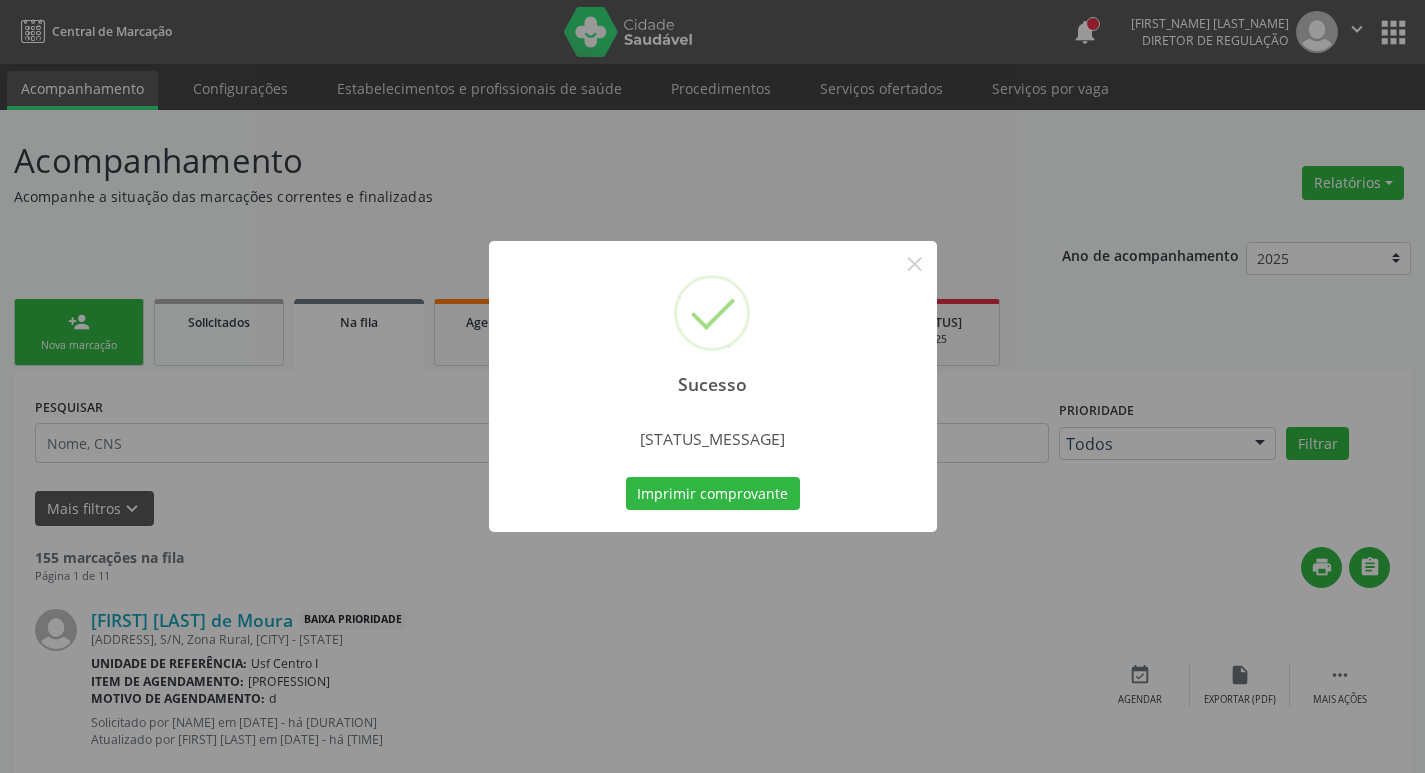 click on "Imprimir comprovante" at bounding box center [713, 494] 